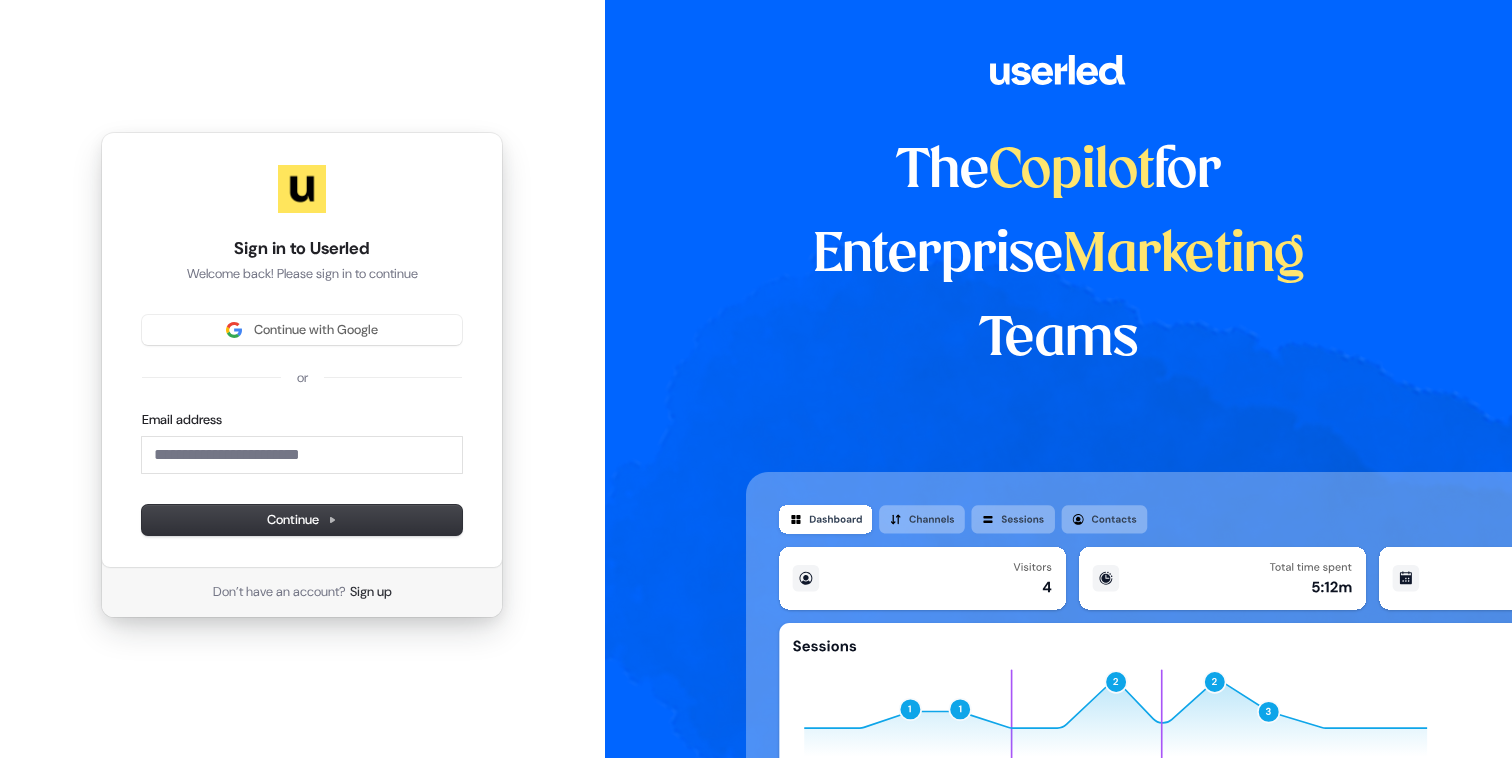 scroll, scrollTop: 0, scrollLeft: 0, axis: both 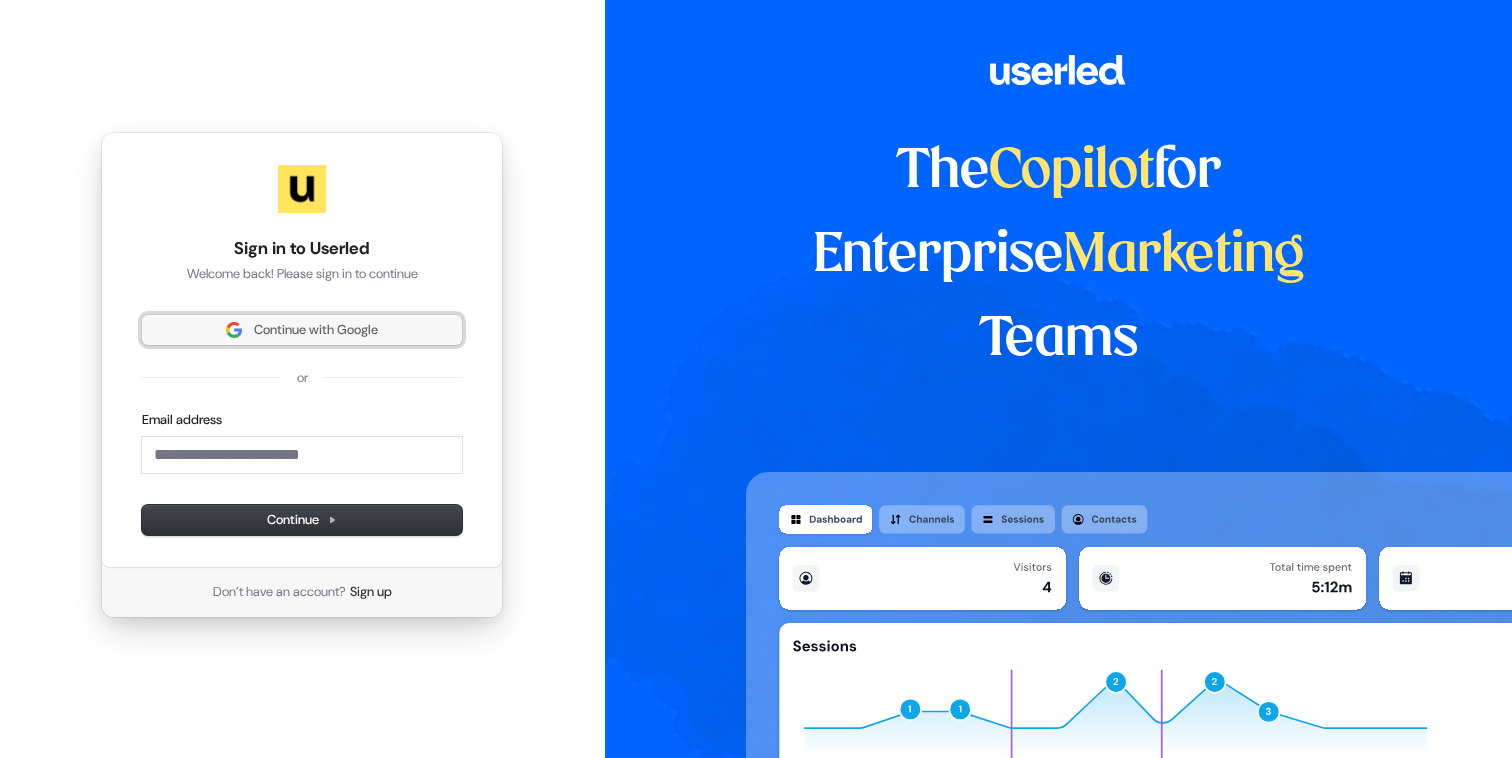 click on "Continue with Google" at bounding box center [302, 330] 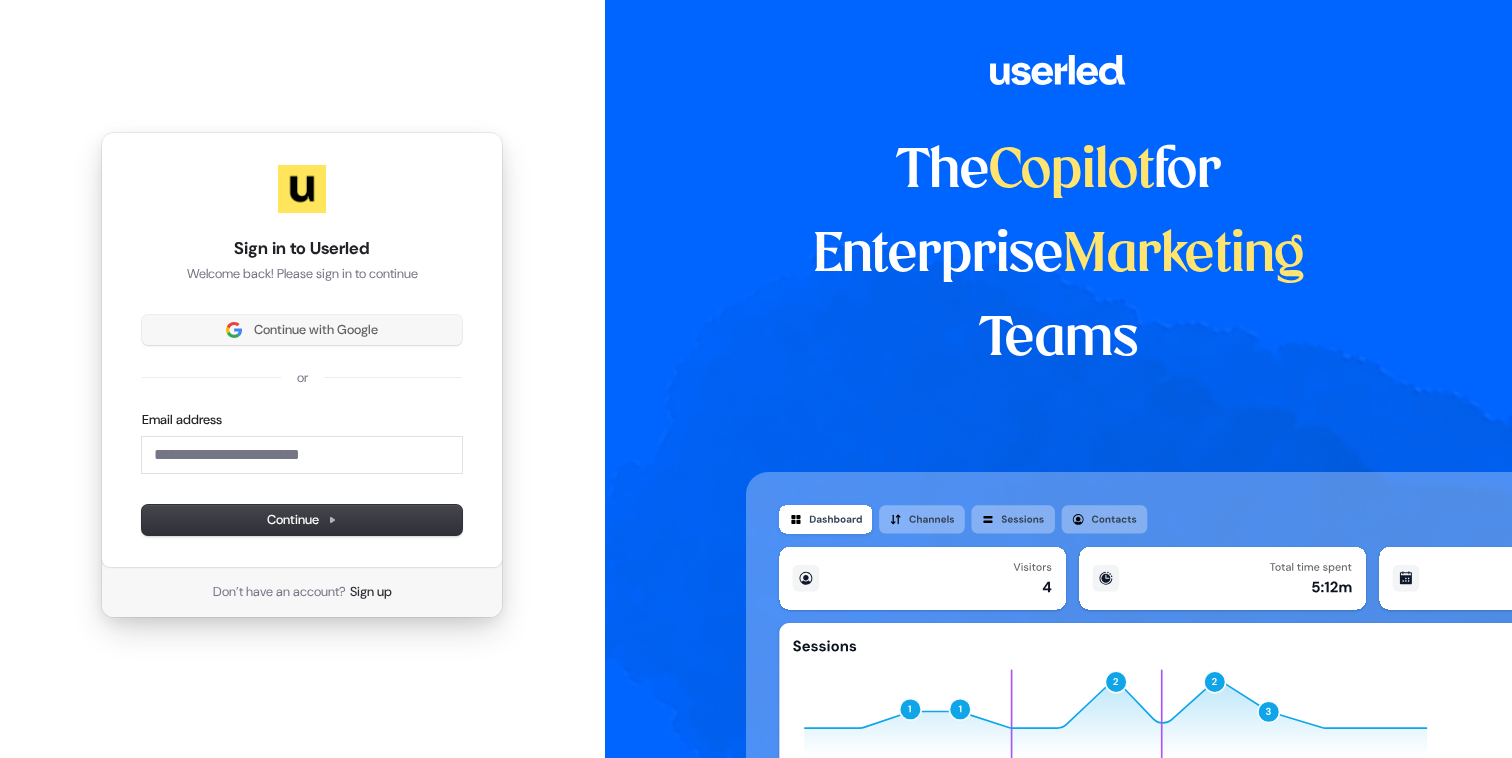 type 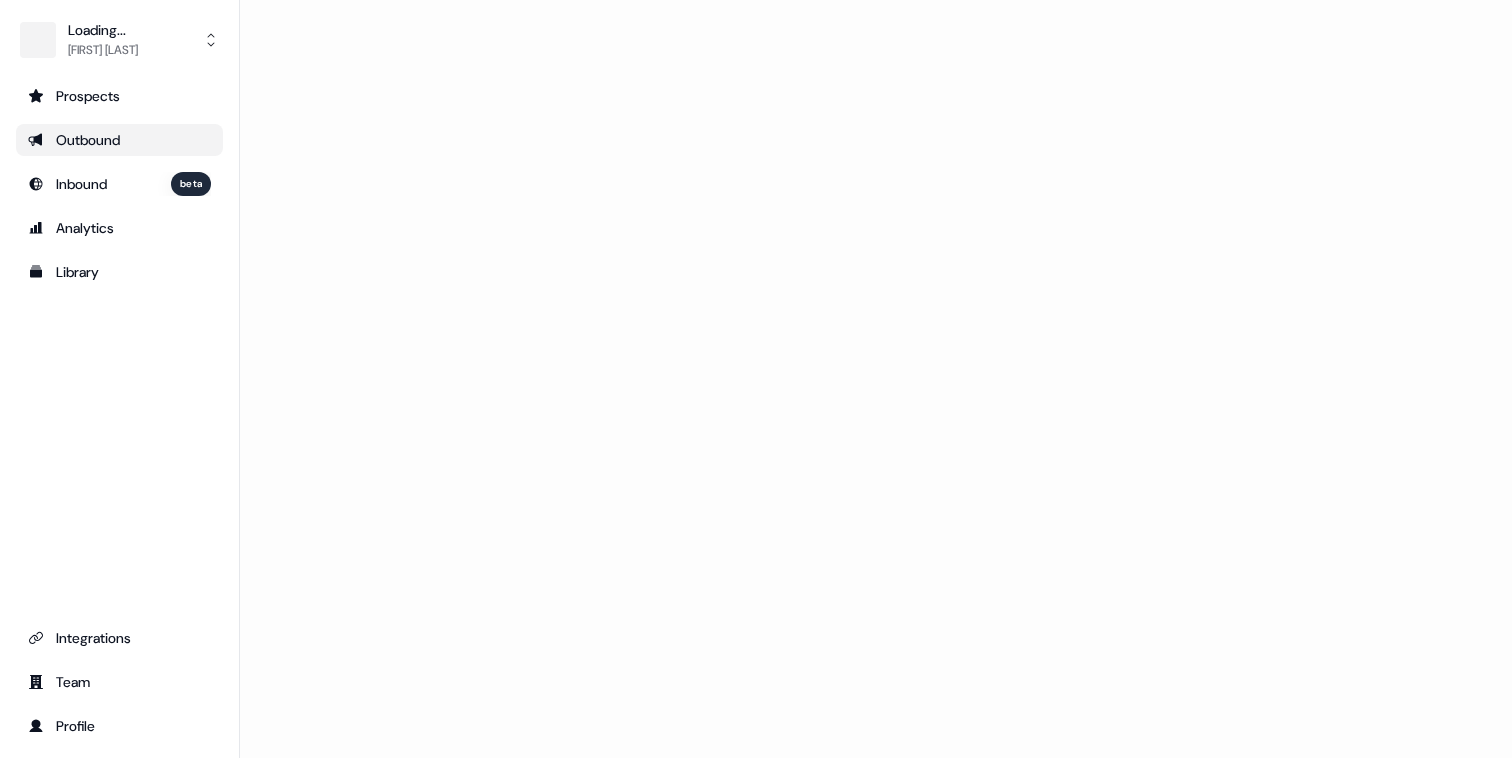 scroll, scrollTop: 0, scrollLeft: 0, axis: both 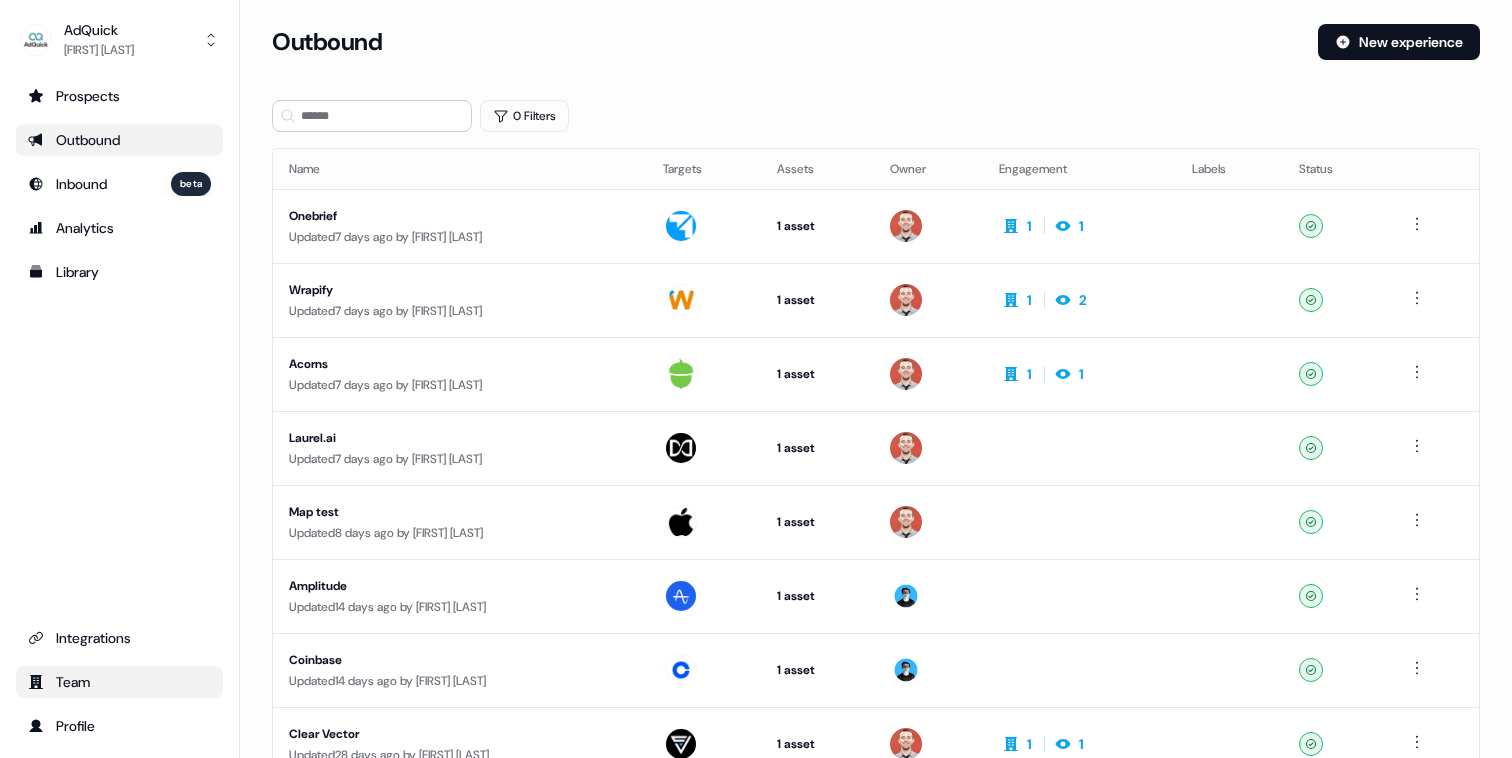 click on "Team" at bounding box center (119, 682) 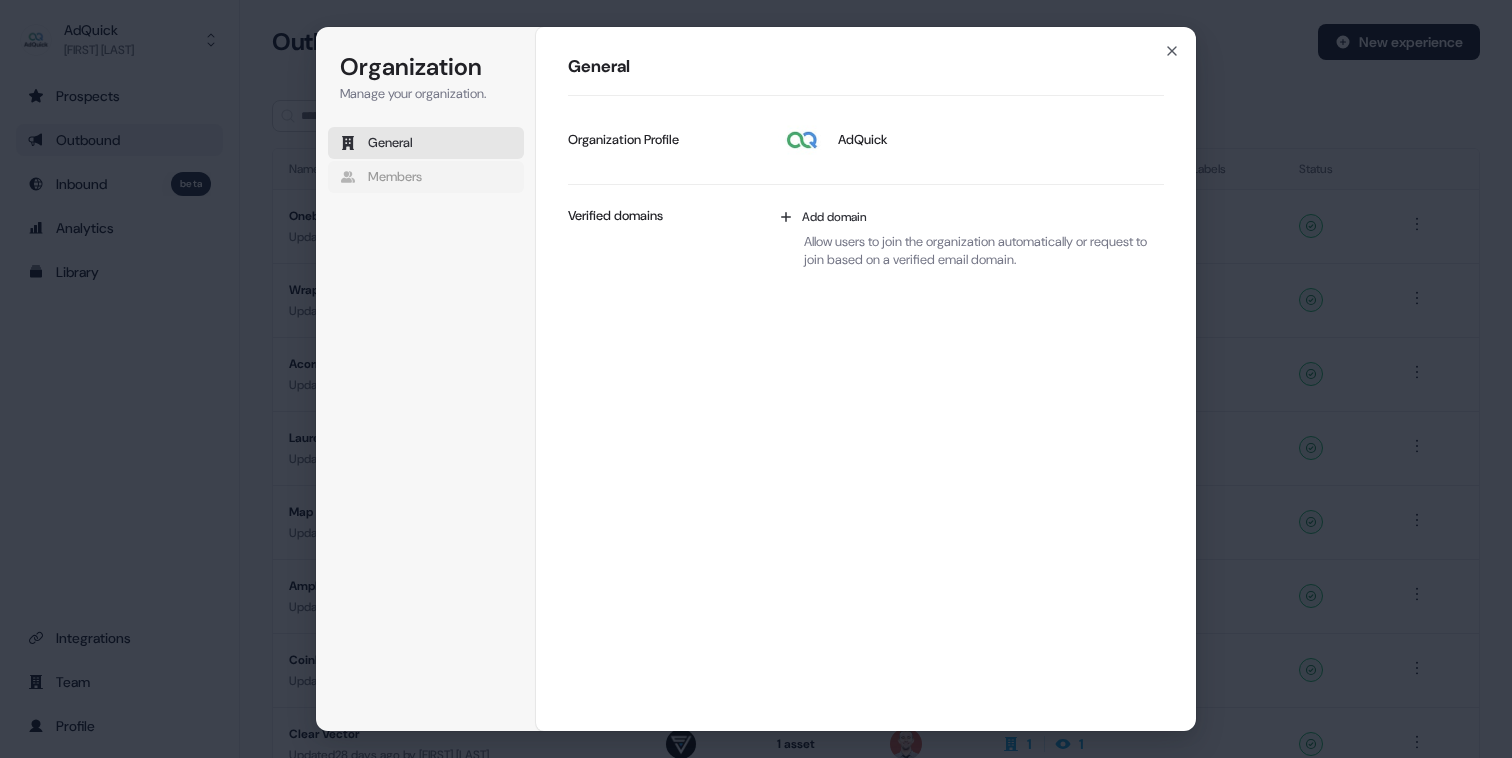 click on "Members" at bounding box center [395, 177] 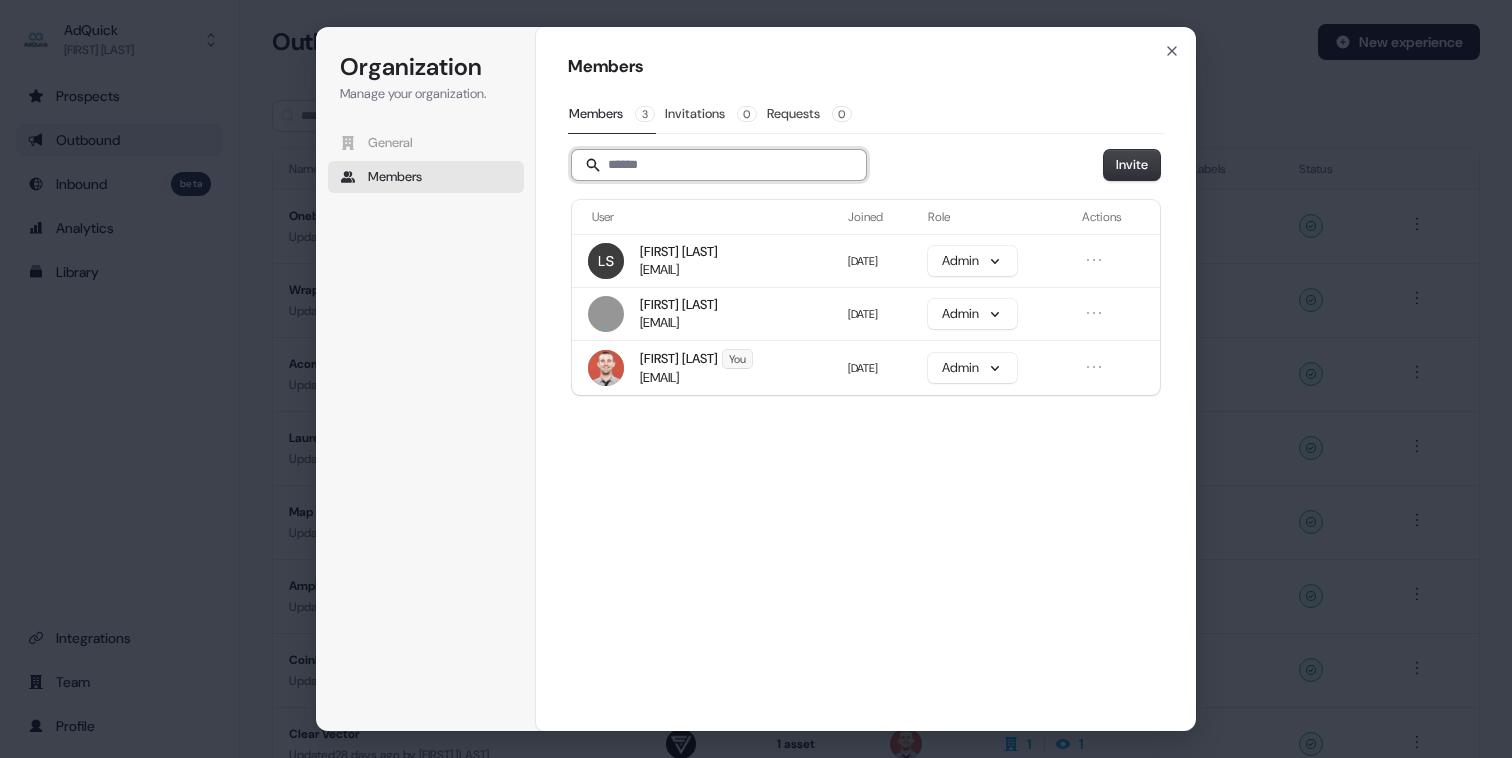 click at bounding box center (719, 165) 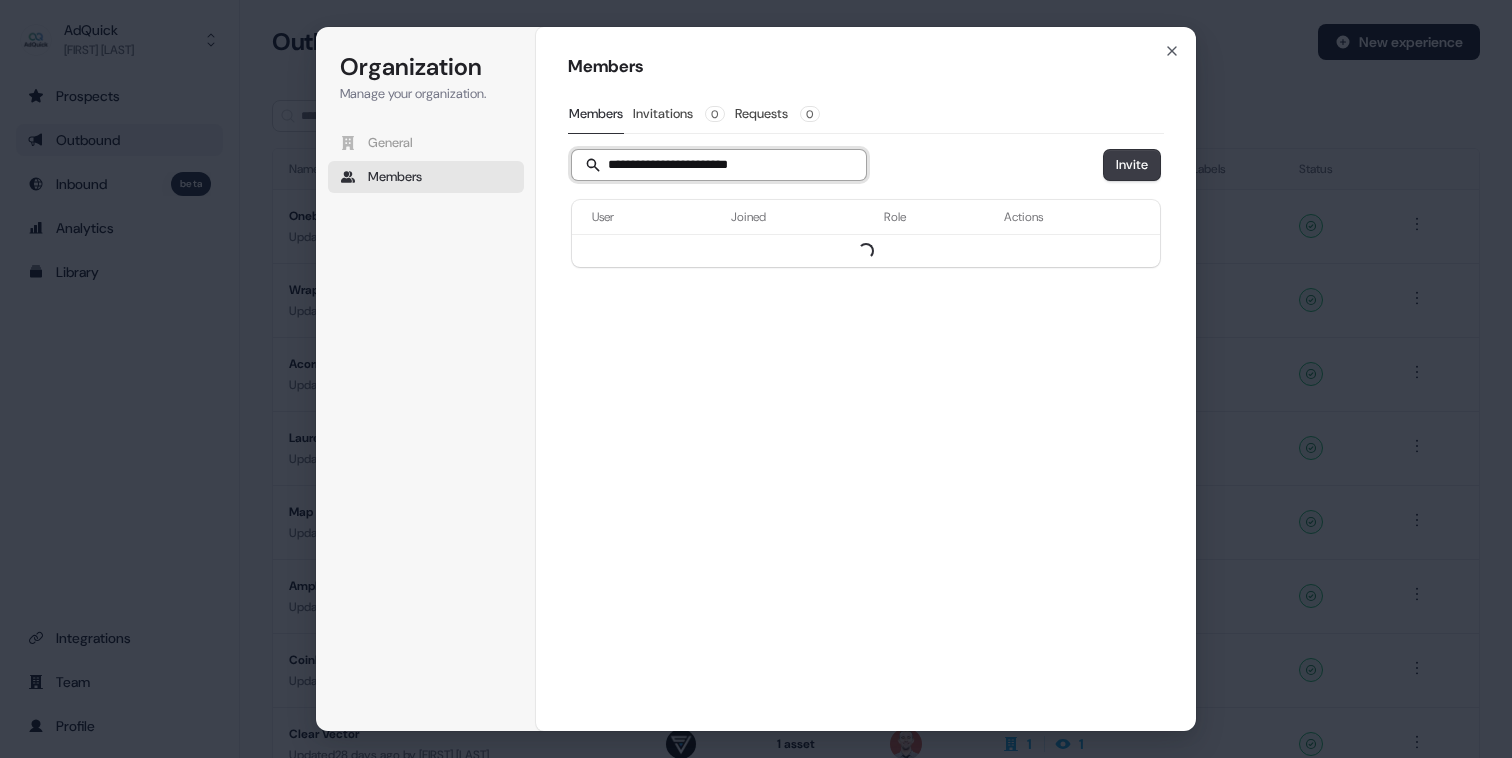 type on "**********" 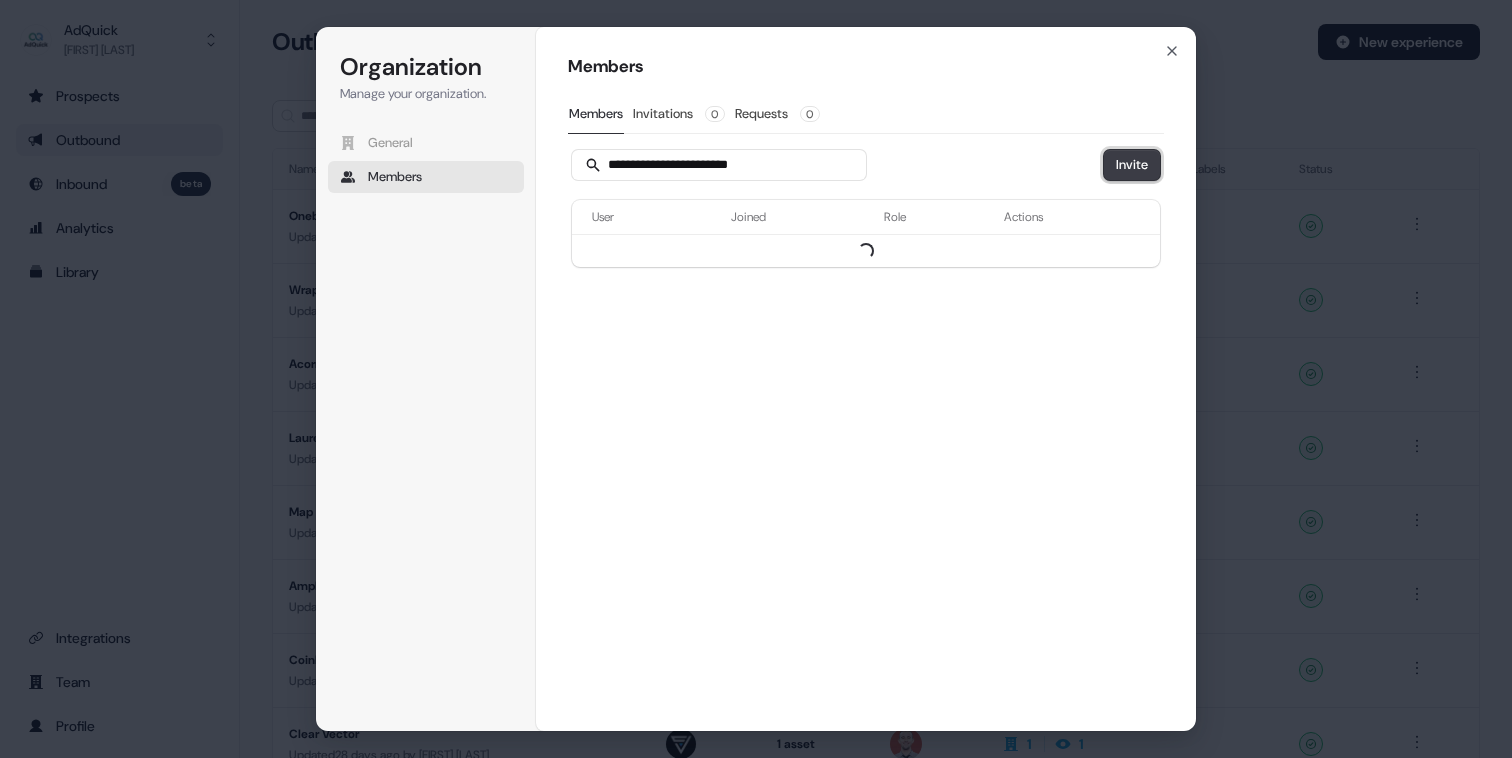 click on "Invite" at bounding box center [1132, 165] 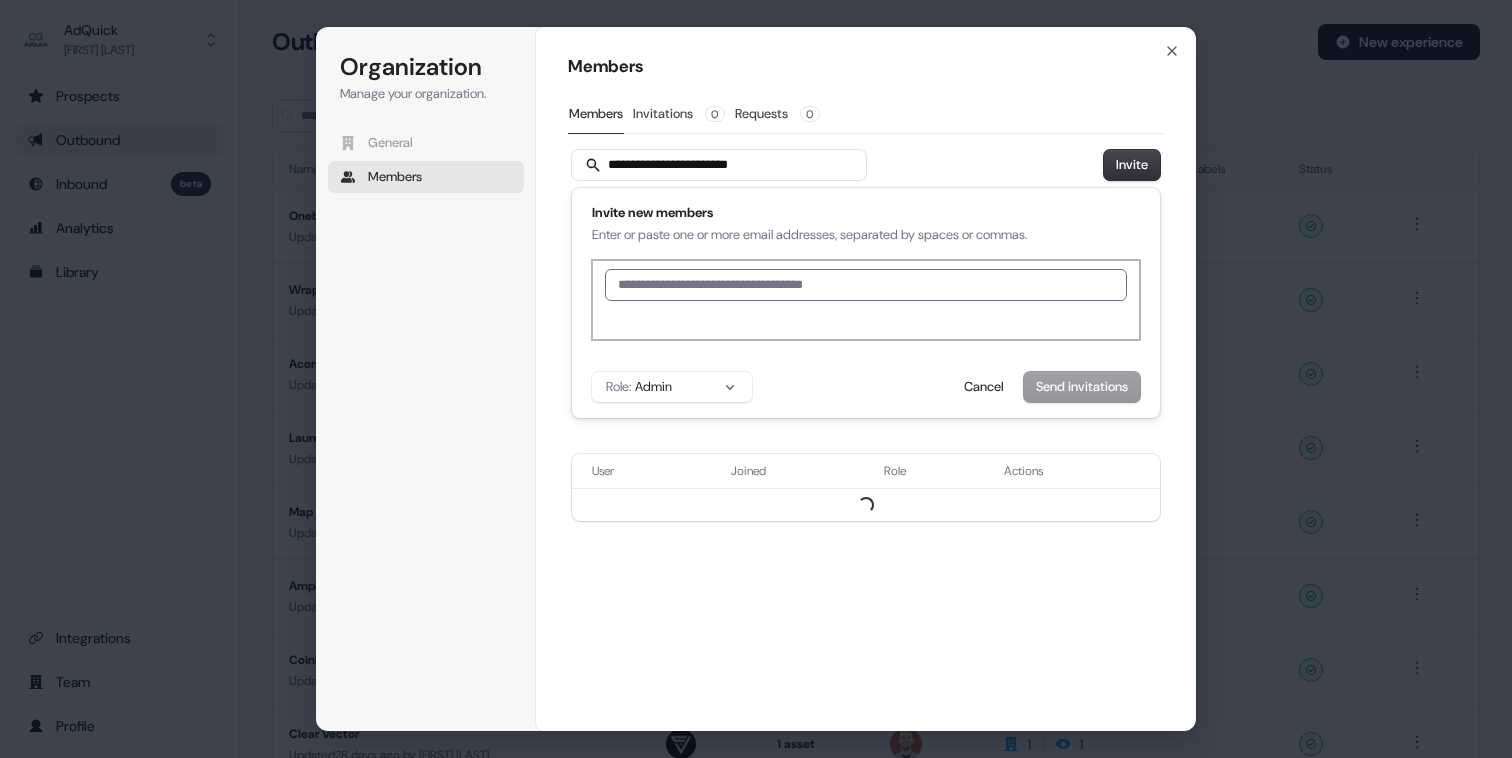 click at bounding box center [866, 285] 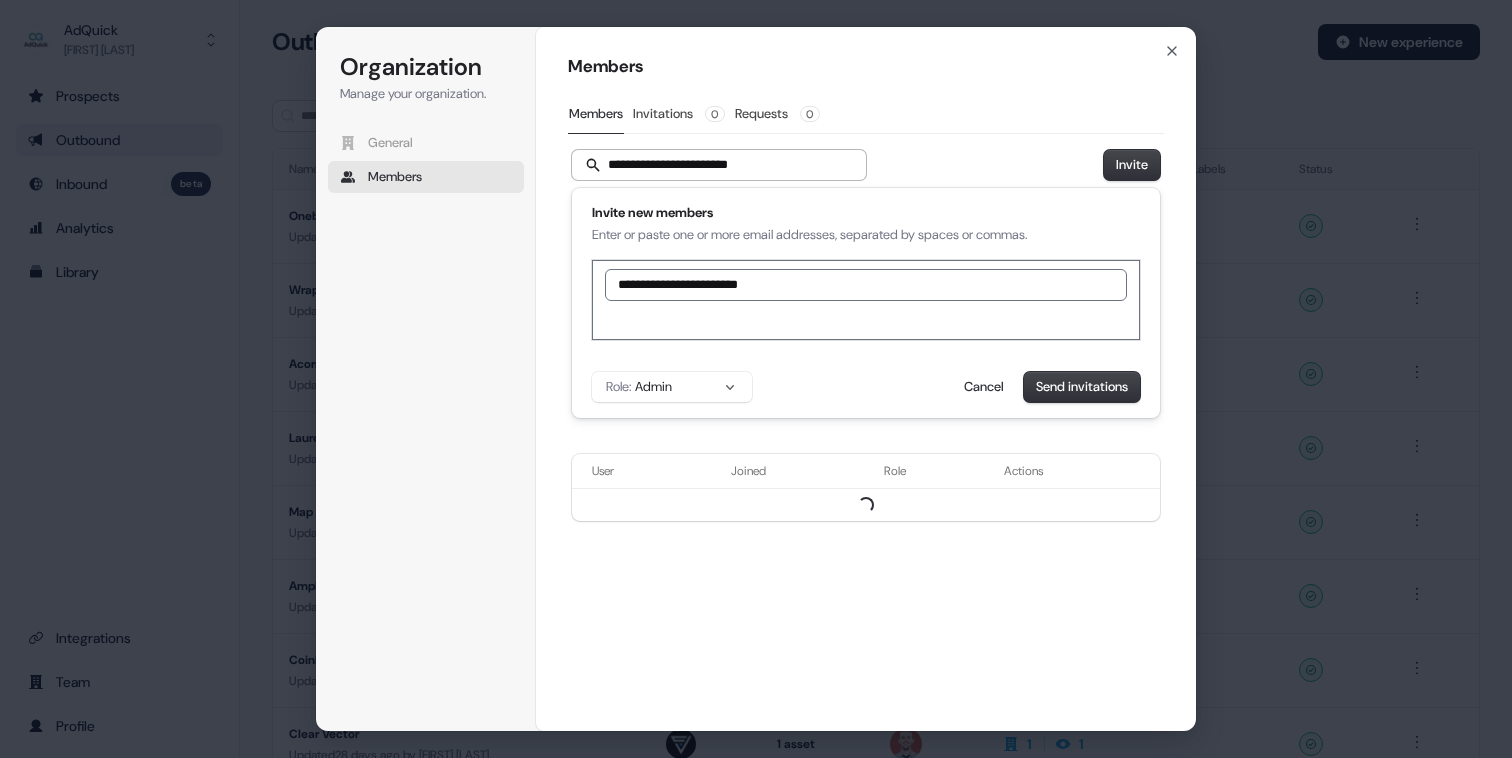 type on "**********" 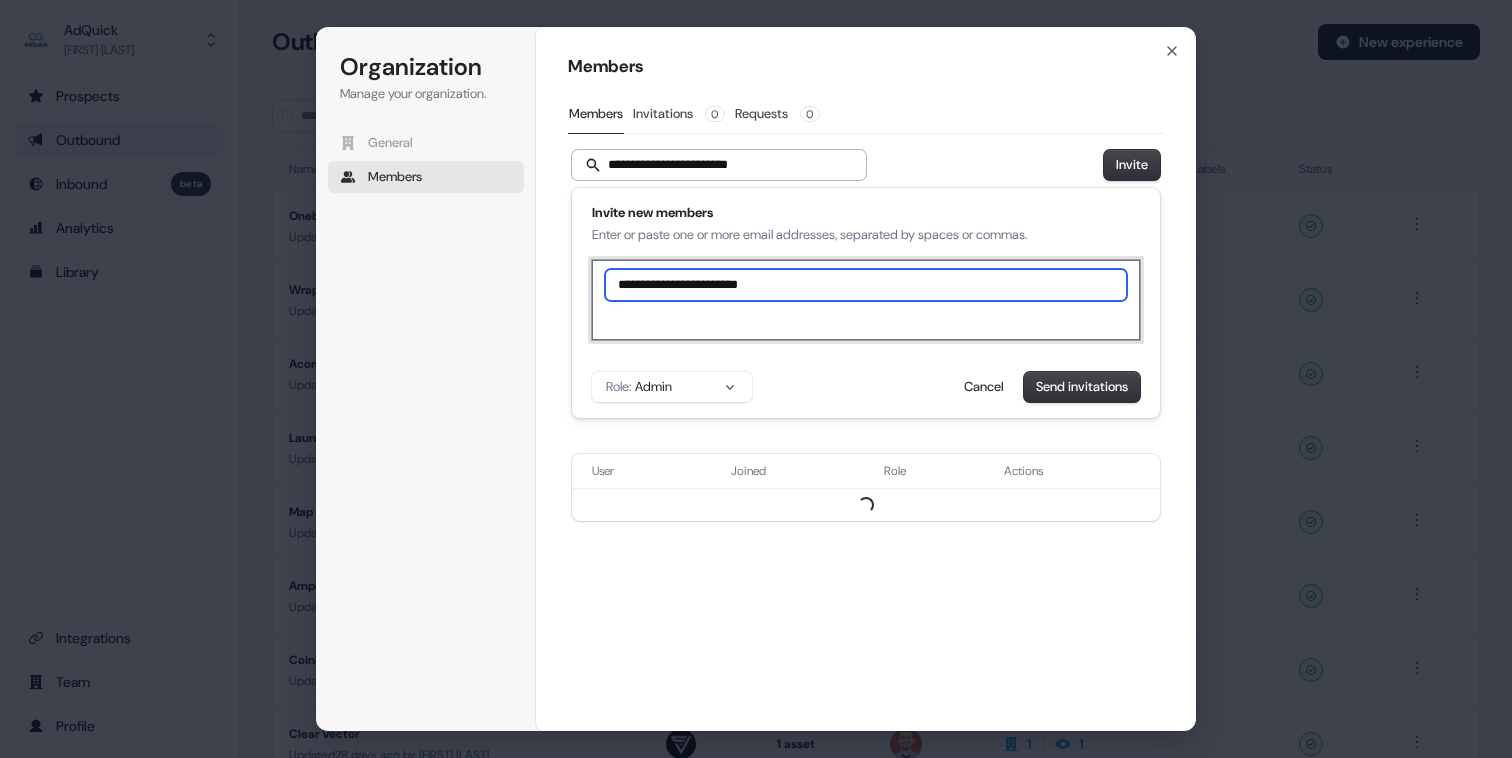 type 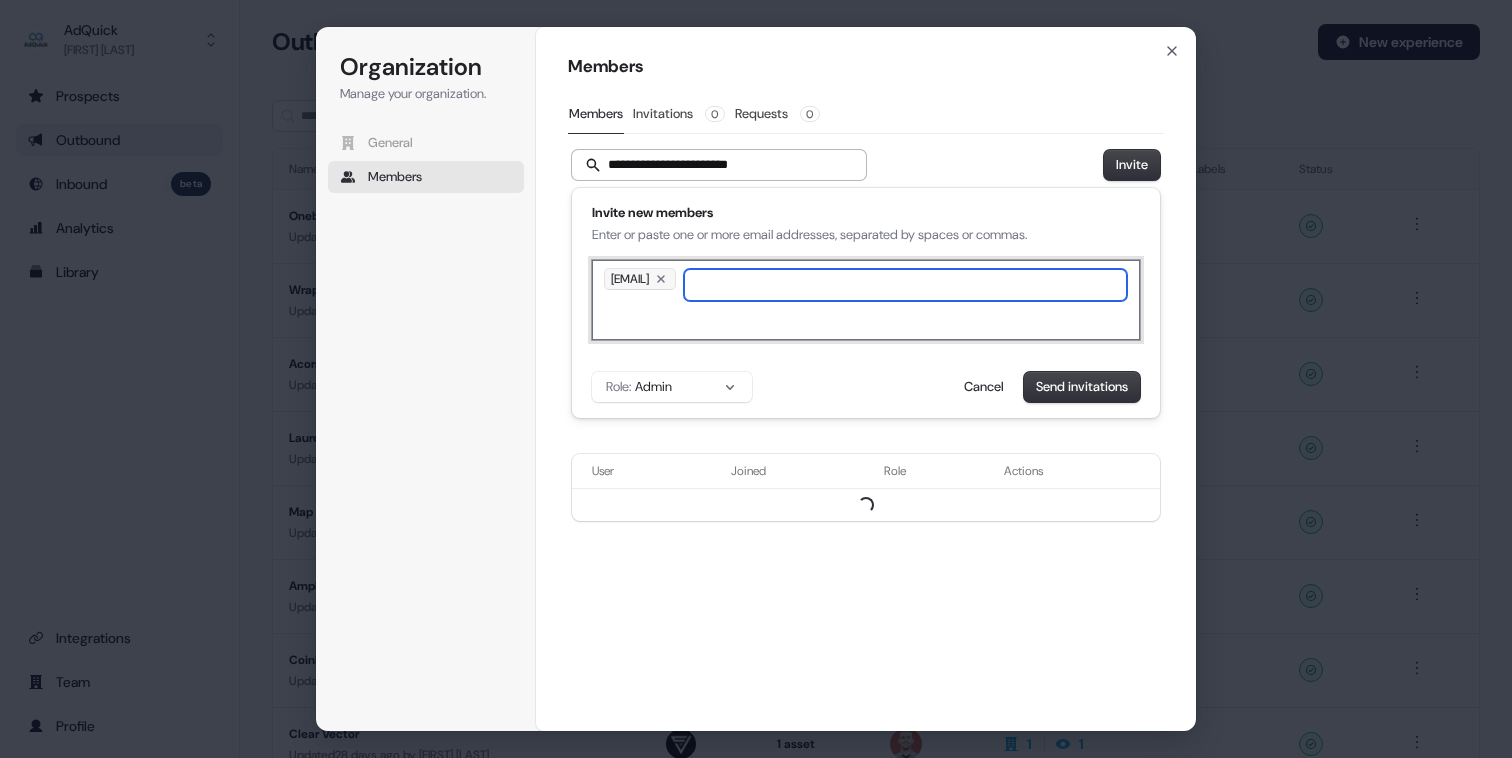 drag, startPoint x: 797, startPoint y: 169, endPoint x: 605, endPoint y: 168, distance: 192.00261 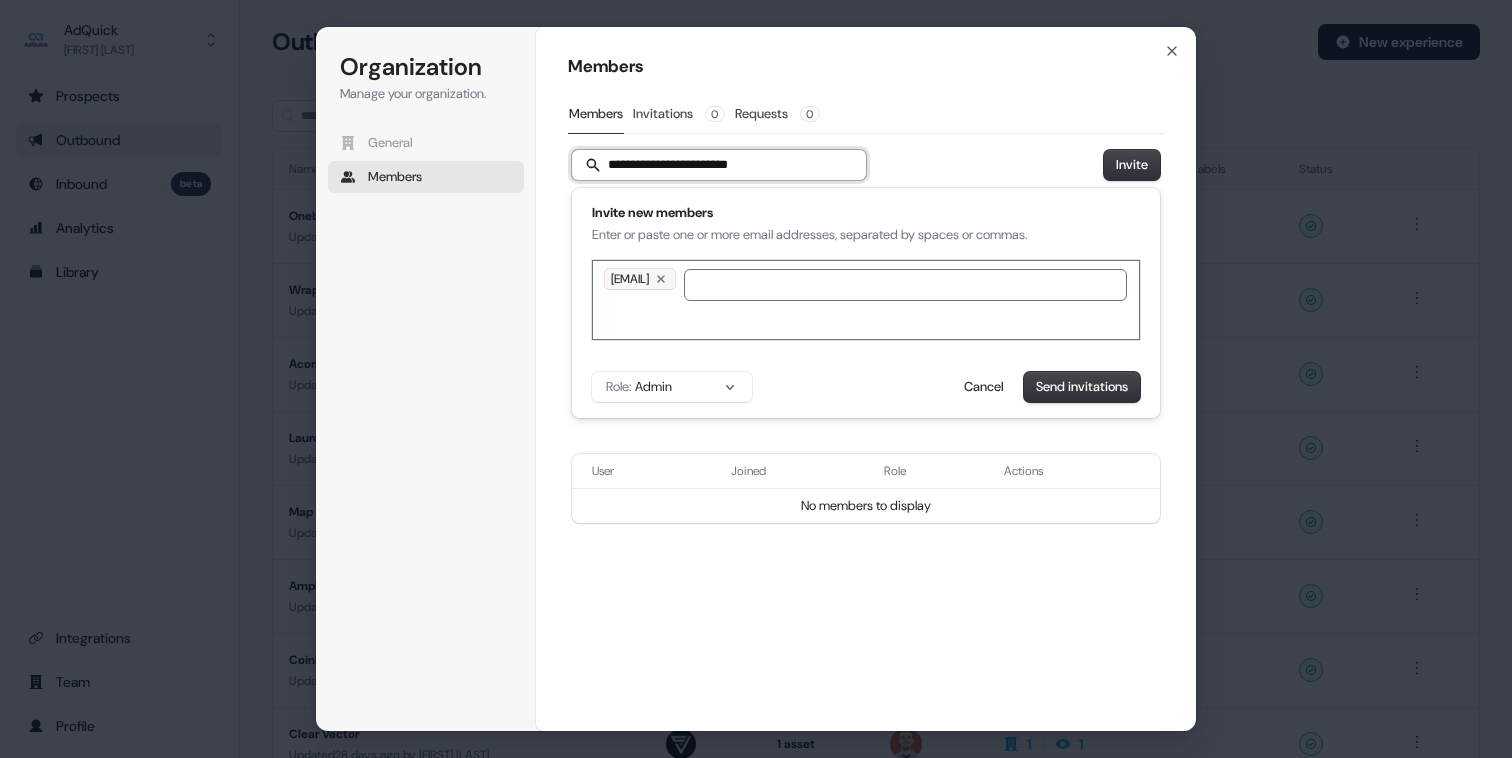 drag, startPoint x: 784, startPoint y: 173, endPoint x: 598, endPoint y: 169, distance: 186.043 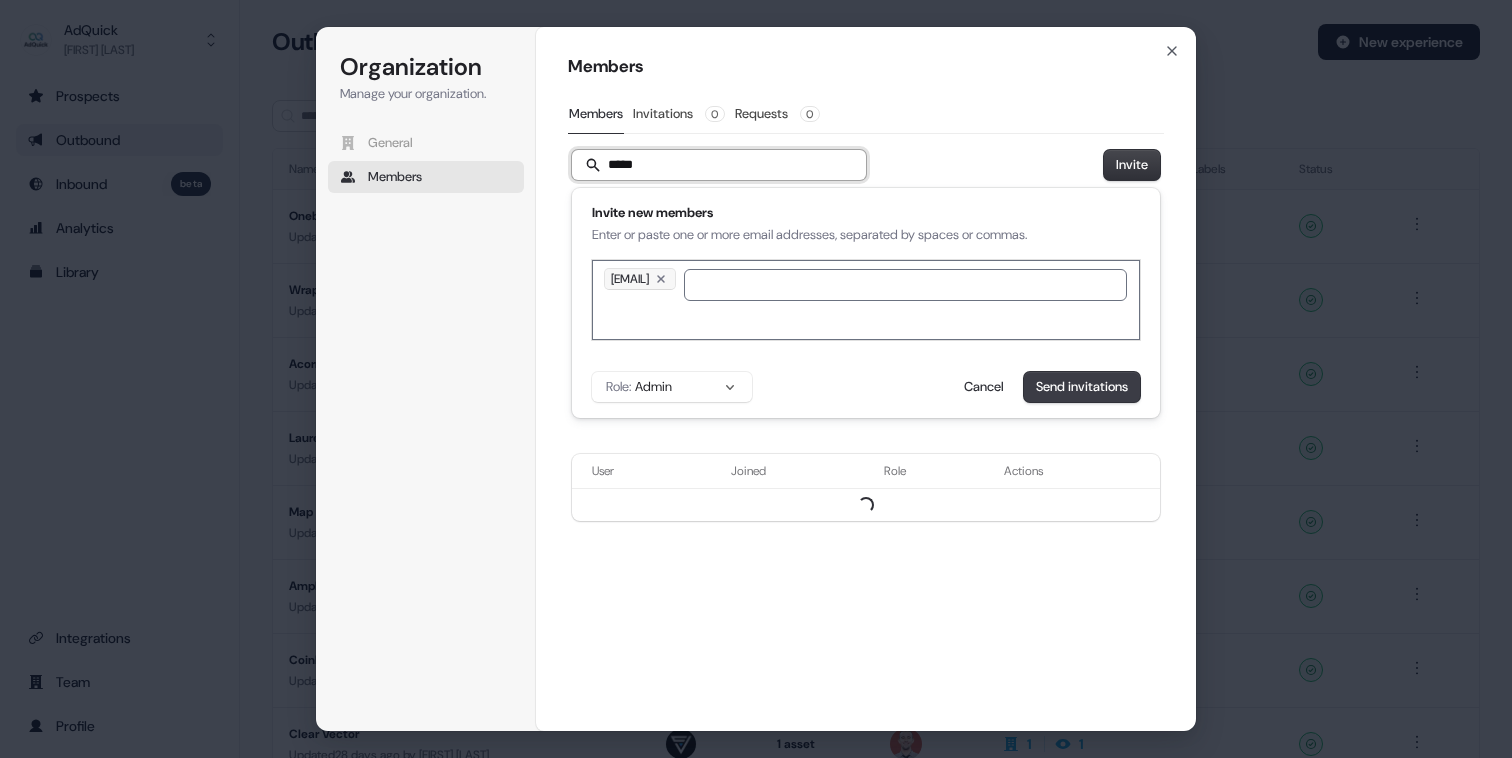 type on "*****" 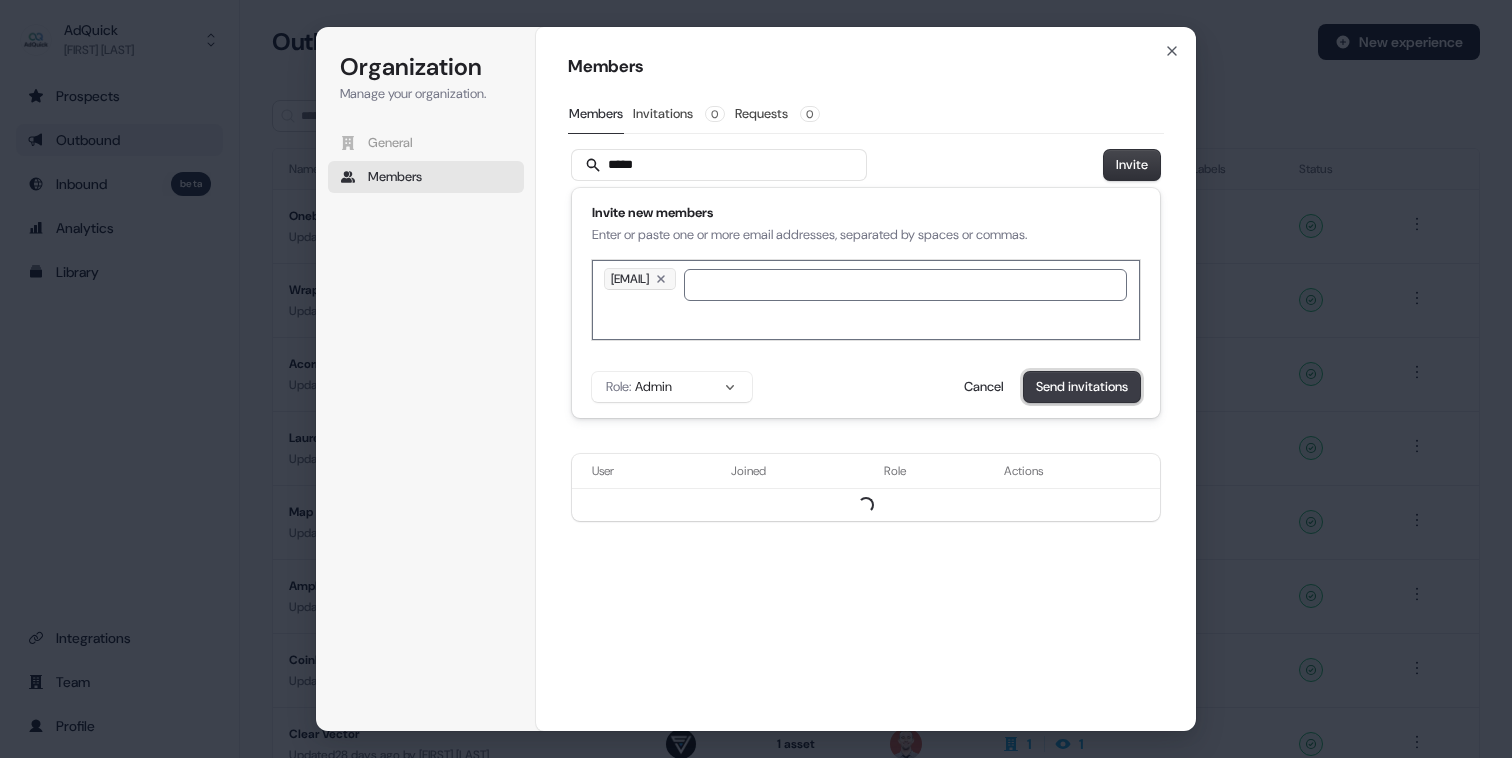 click on "Send invitations" at bounding box center [1082, 387] 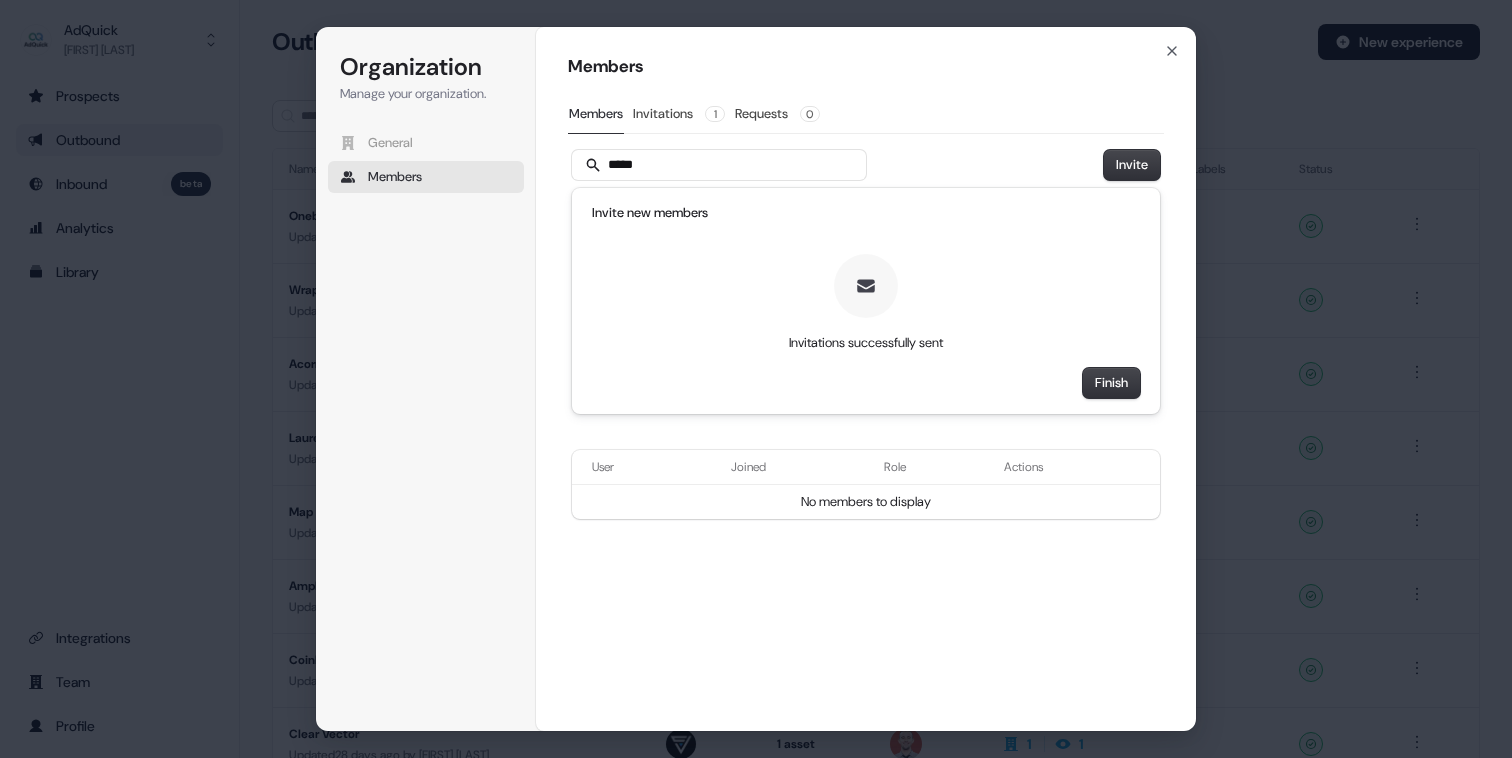 click on "Finish" at bounding box center [1111, 383] 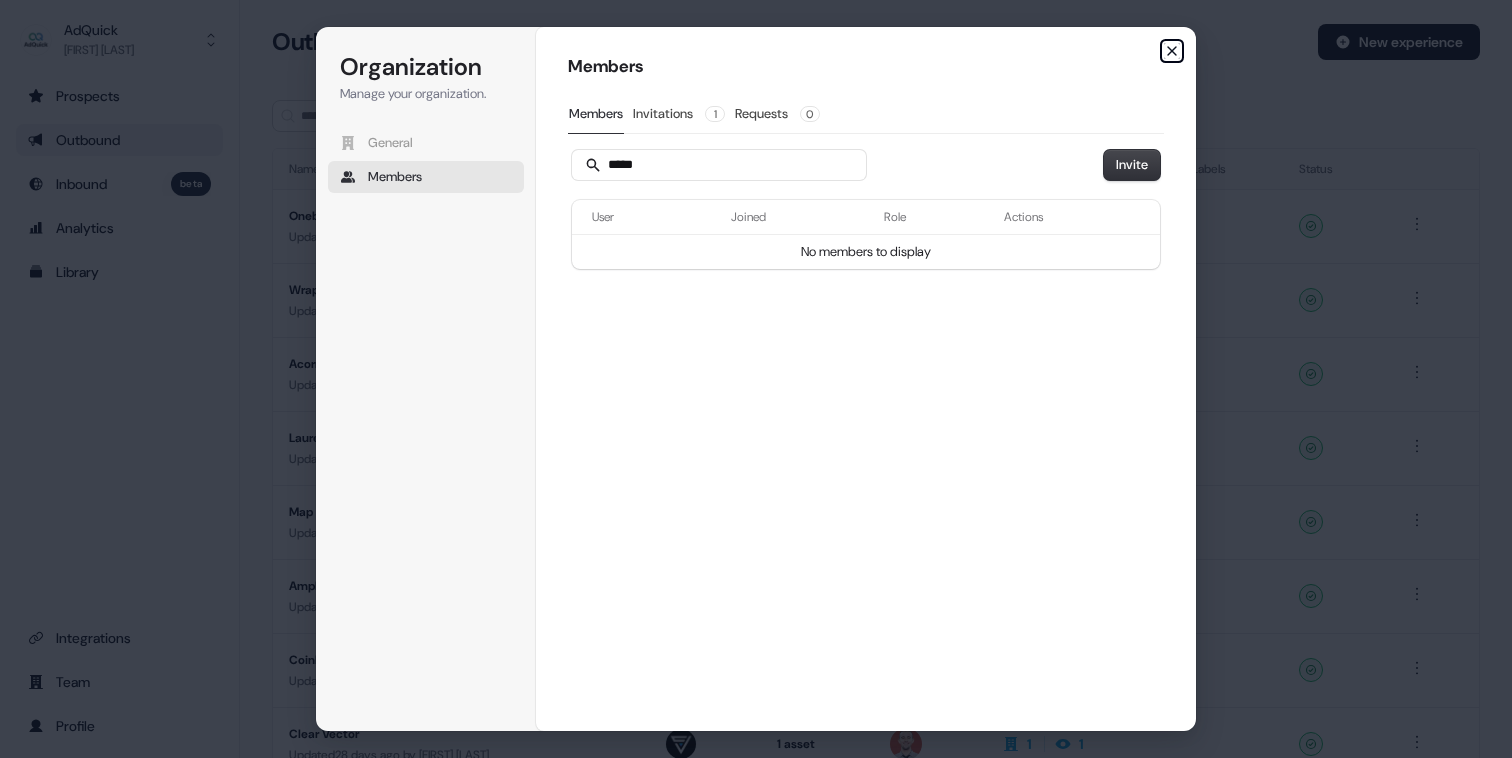 click 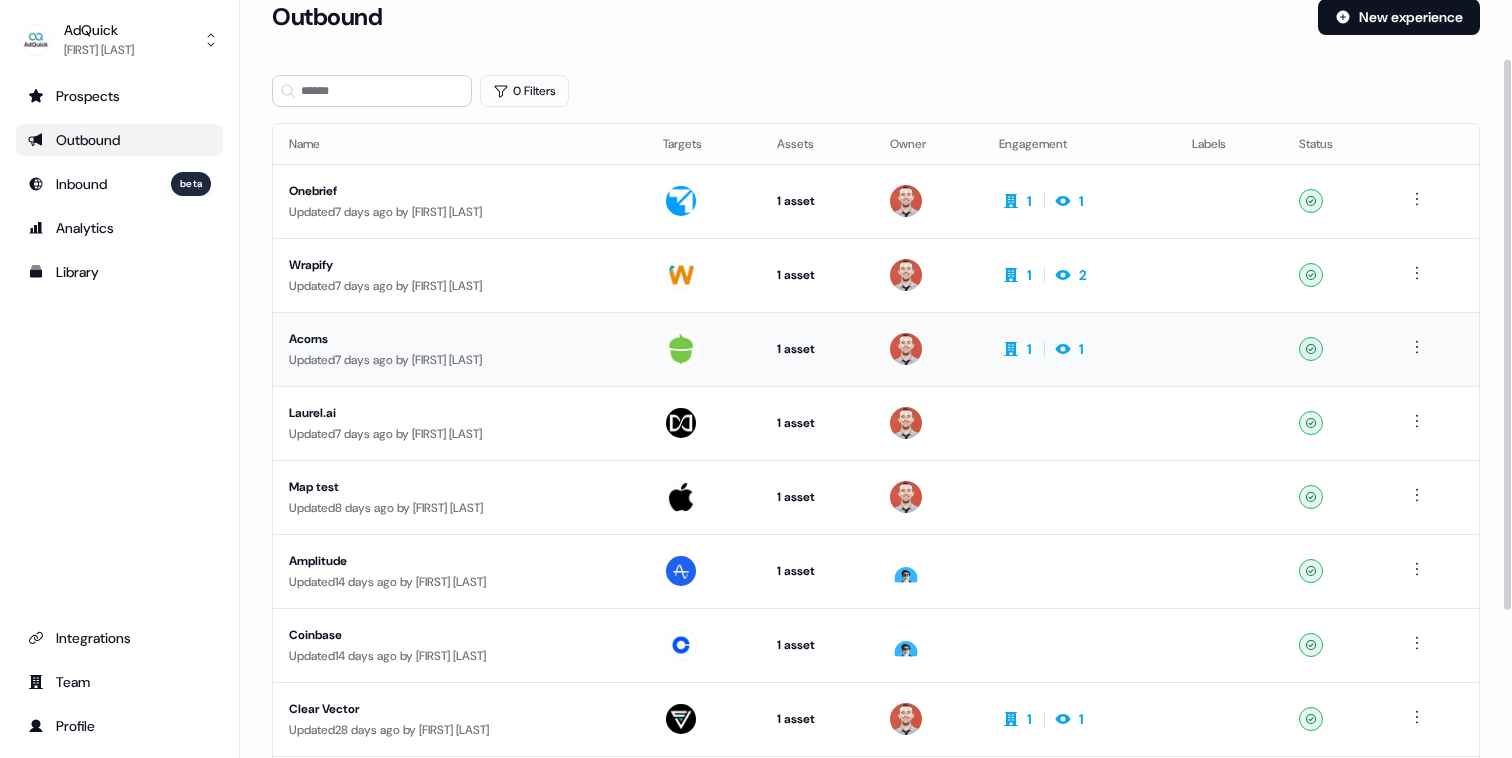 scroll, scrollTop: 0, scrollLeft: 0, axis: both 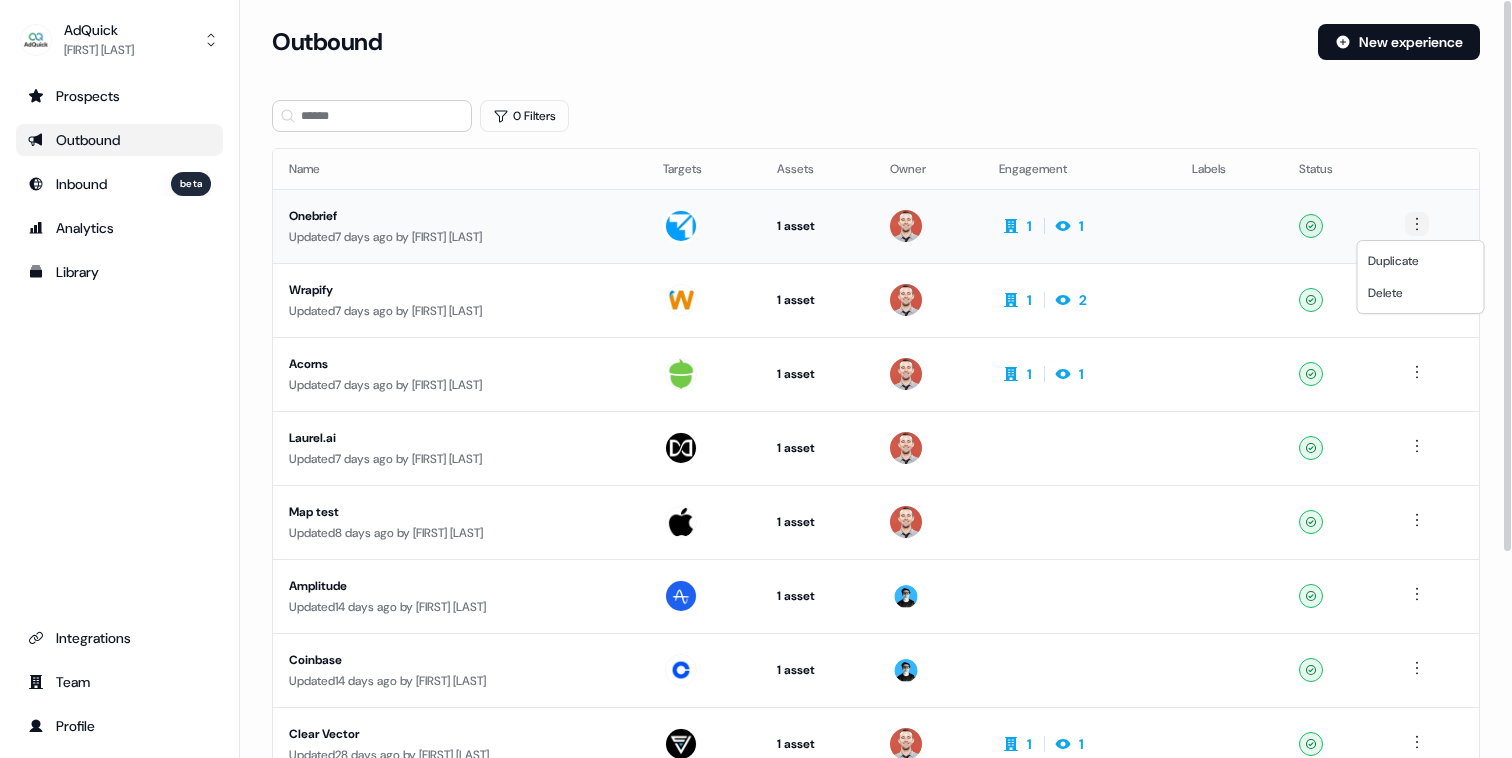 click on "For the best experience switch devices to a bigger screen. Go to Userled.io AdQuick Marc Welsh Prospects Outbound Inbound beta Analytics Library   Integrations Team Profile Loading... Outbound New experience 0   Filters Name Targets Assets Owner Engagement Labels Status Onebrief Updated  7 days ago   by   Marc Welsh 1   asset Outreach (Starter) 1 1 Ready Wrapify Updated  7 days ago   by   Marc Welsh 1   asset Outreach (Starter) 1 2 Ready Acorns Updated  7 days ago   by   Marc Welsh 1   asset Outreach (Starter) 1 1 Ready Laurel.ai Updated  7 days ago   by   Marc Welsh 1   asset Outreach (Starter) Ready Map test Updated  8 days ago   by   Marc Welsh 1   asset Outreach (Starter) Ready Amplitude Updated  14 days ago   by   Cade McCann 1   asset Outreach (Starter) Ready Coinbase Updated  14 days ago   by   Cade McCann 1   asset Outreach (Starter) Ready Clear Vector Updated  28 days ago   by   Marc Welsh 1   asset Outreach (Starter) 1 1 Ready Mucker  Updated  1 month ago   by   Marc Welsh 1   asset 1 1" at bounding box center [756, 379] 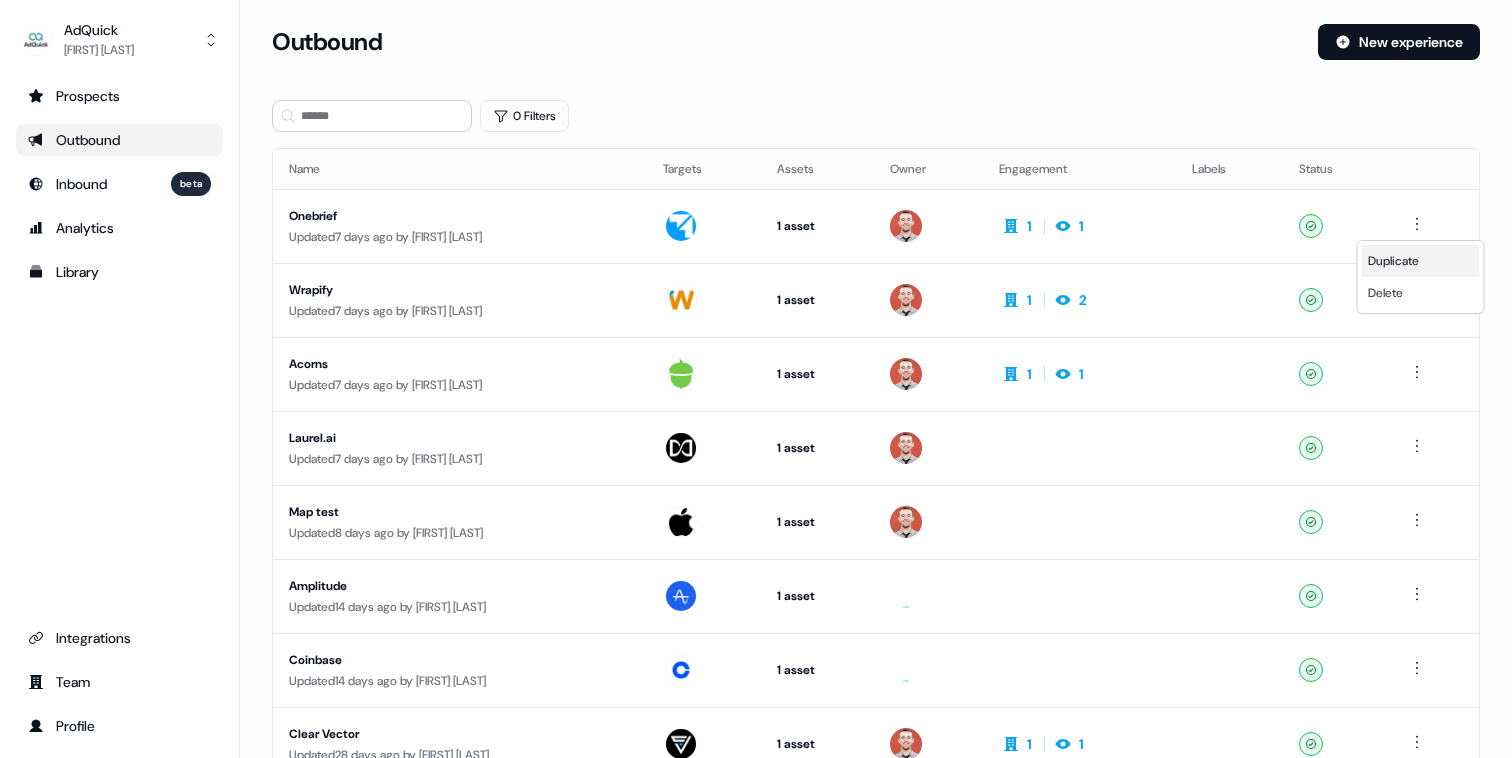 click on "Duplicate" at bounding box center [1421, 261] 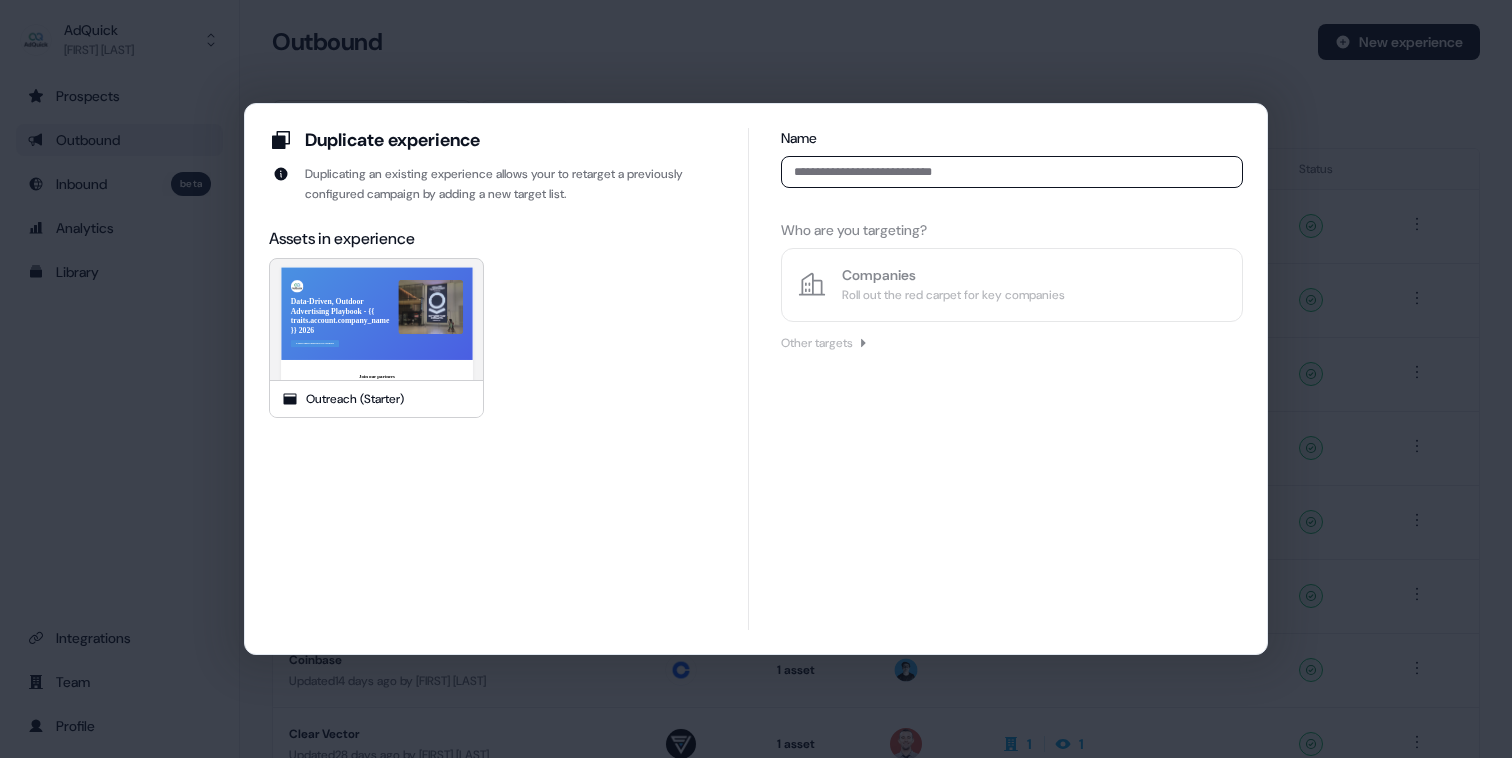 click at bounding box center (1012, 172) 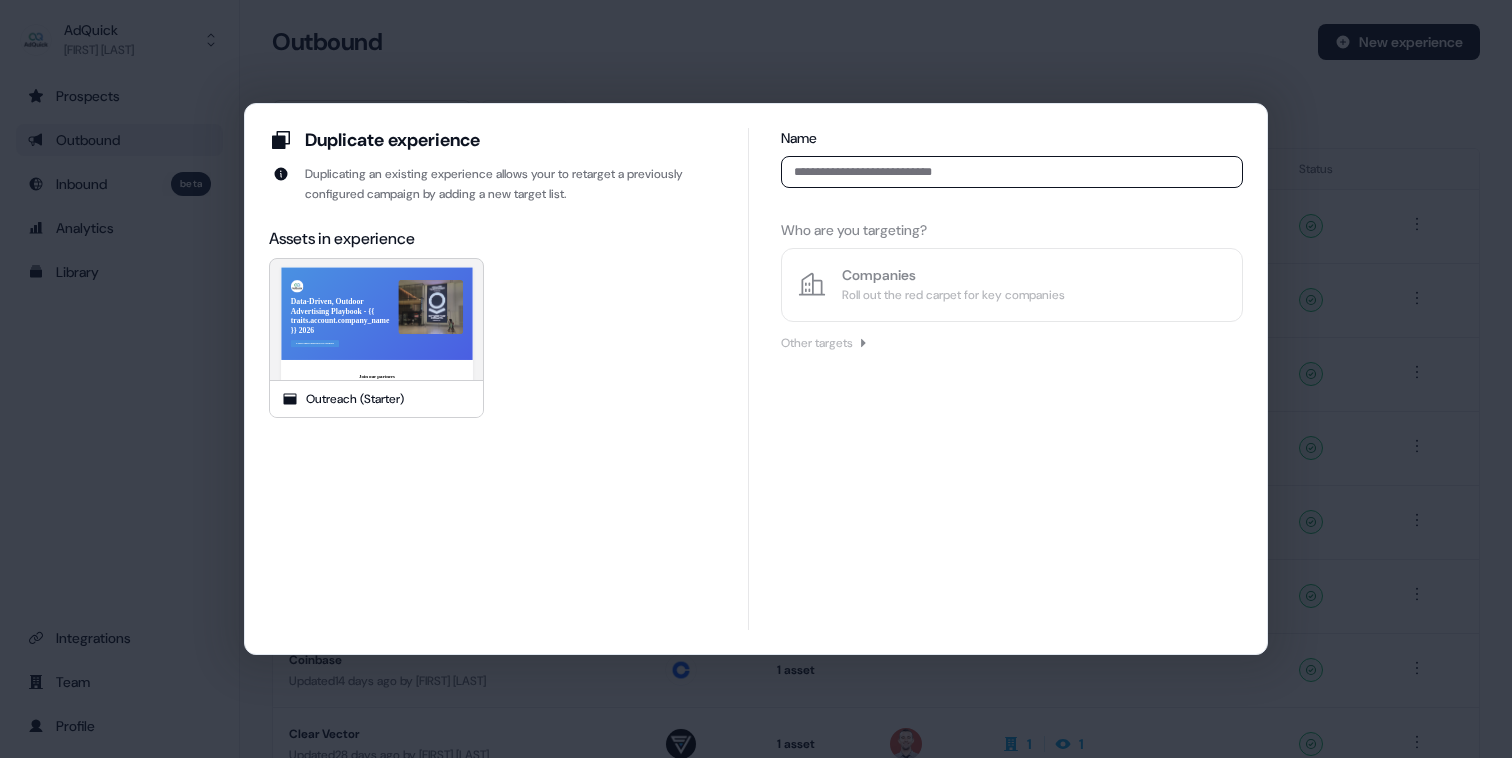 click at bounding box center (1012, 172) 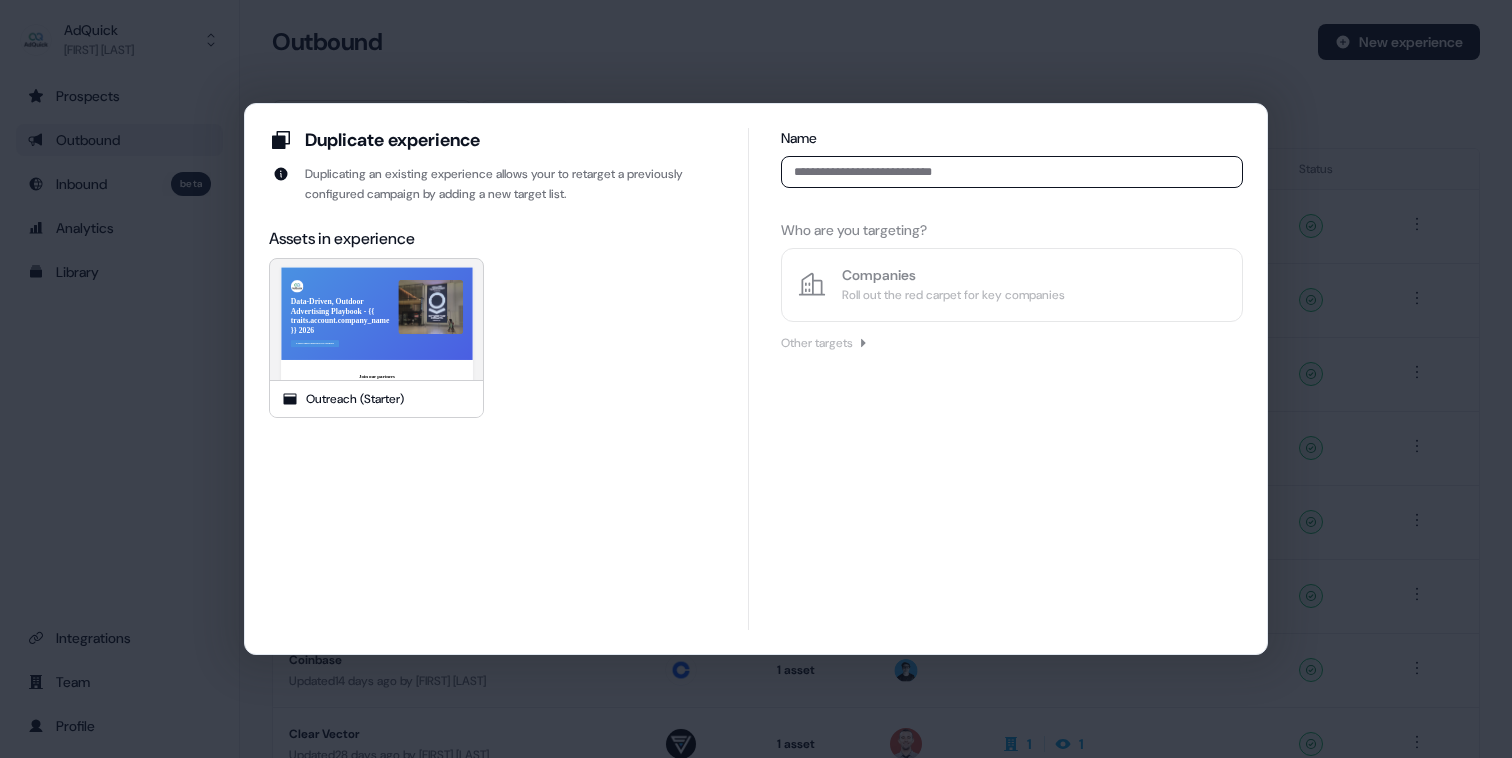click on "Duplicate experience Duplicating an existing experience allows your to retarget a previously configured campaign by adding a new target list. Assets in experience Data-Driven, Outdoor Advertising Playbook - {{ traits.account.company_name }} 2026 Learn about analytics for Outdoor Join our partners Outreach (Starter) Name Who are you targeting? Companies Roll out the red carpet for key companies Other targets" at bounding box center [756, 379] 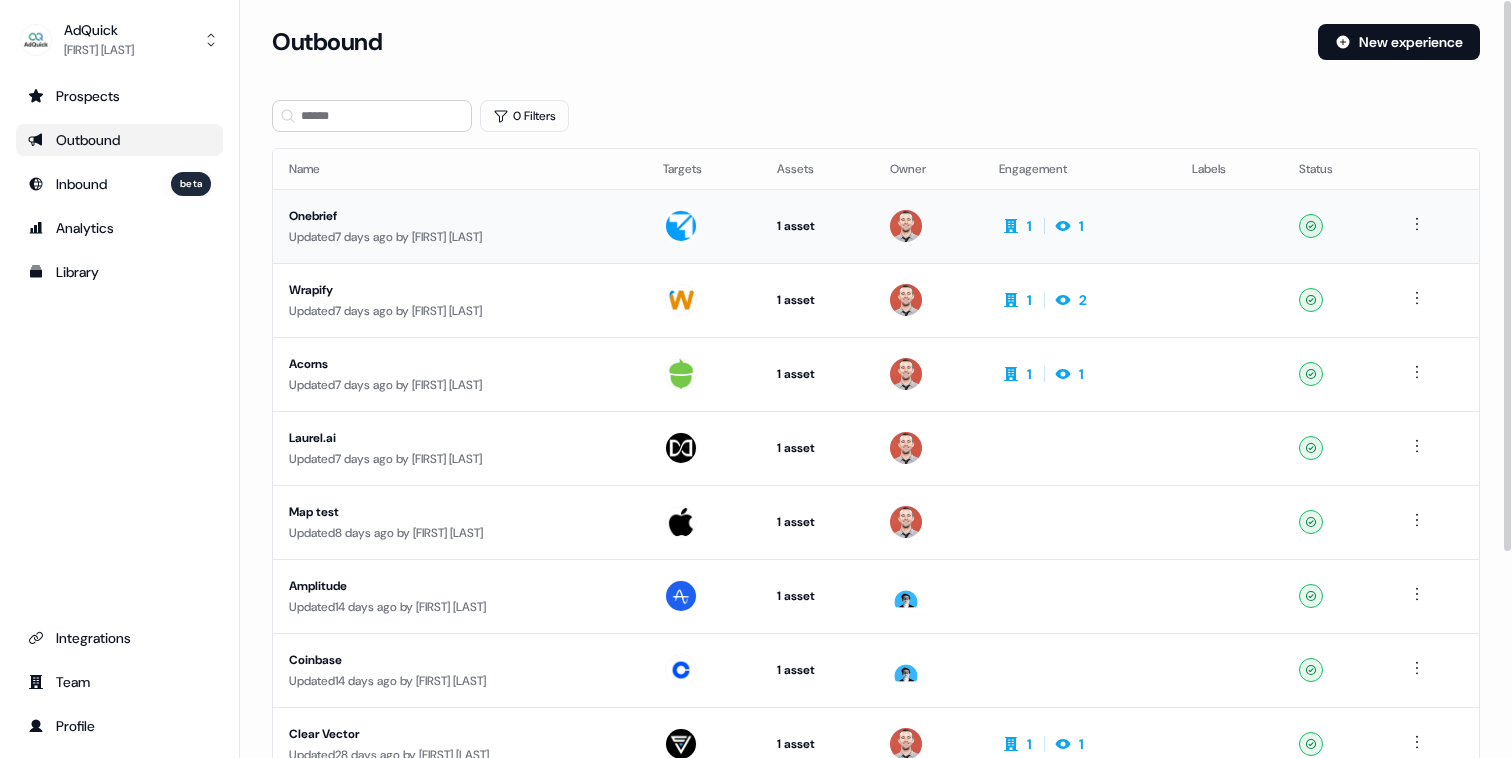 click at bounding box center (1434, 226) 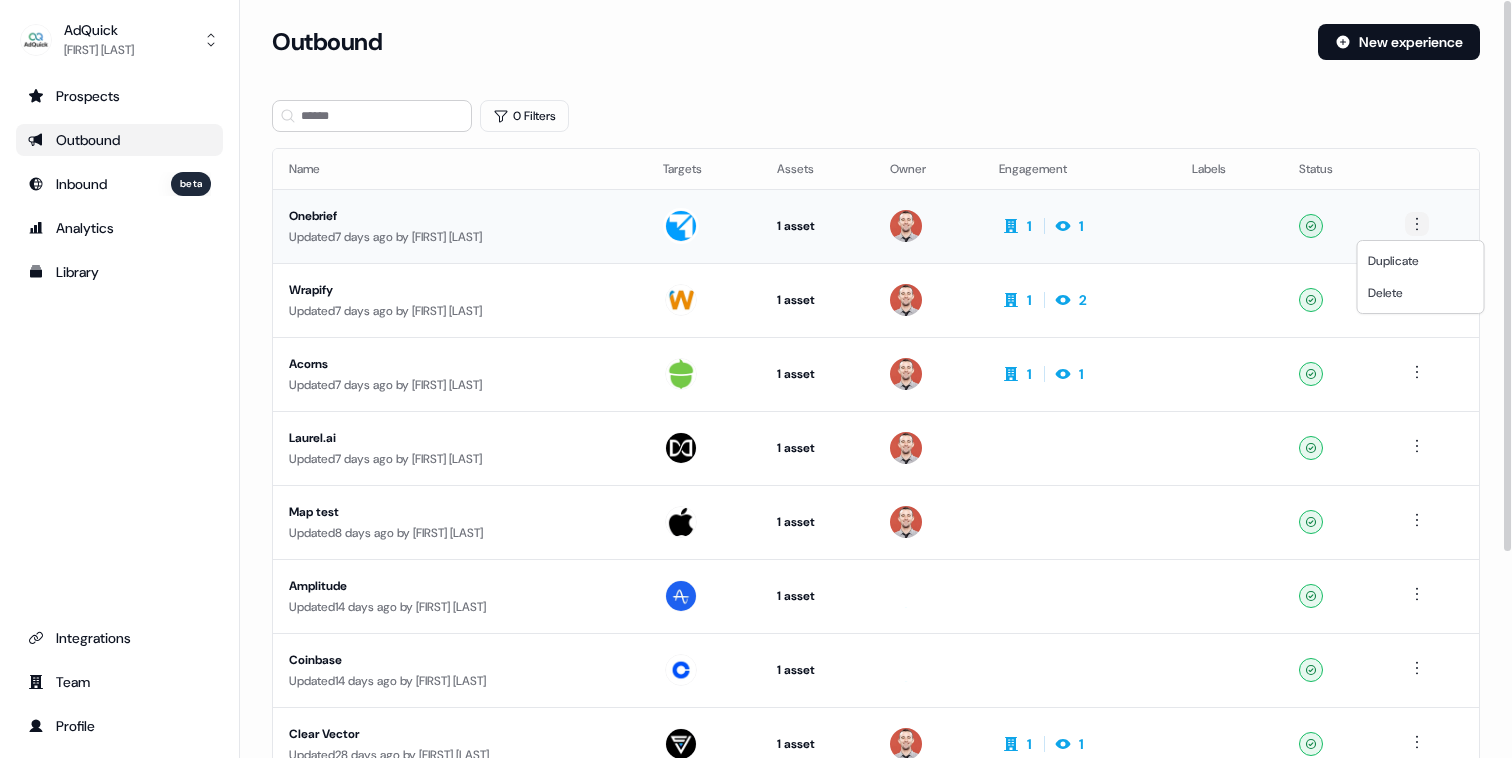 click on "For the best experience switch devices to a bigger screen. Go to Userled.io AdQuick Marc Welsh Prospects Outbound Inbound beta Analytics Library   Integrations Team Profile Loading... Outbound New experience 0   Filters Name Targets Assets Owner Engagement Labels Status Onebrief Updated  7 days ago   by   Marc Welsh 1   asset Outreach (Starter) 1 1 Ready Wrapify Updated  7 days ago   by   Marc Welsh 1   asset Outreach (Starter) 1 2 Ready Acorns Updated  7 days ago   by   Marc Welsh 1   asset Outreach (Starter) 1 1 Ready Laurel.ai Updated  7 days ago   by   Marc Welsh 1   asset Outreach (Starter) Ready Map test Updated  8 days ago   by   Marc Welsh 1   asset Outreach (Starter) Ready Amplitude Updated  14 days ago   by   Cade McCann 1   asset Outreach (Starter) Ready Coinbase Updated  14 days ago   by   Cade McCann 1   asset Outreach (Starter) Ready Clear Vector Updated  28 days ago   by   Marc Welsh 1   asset Outreach (Starter) 1 1 Ready Mucker  Updated  1 month ago   by   Marc Welsh 1   asset 1 1" at bounding box center [756, 379] 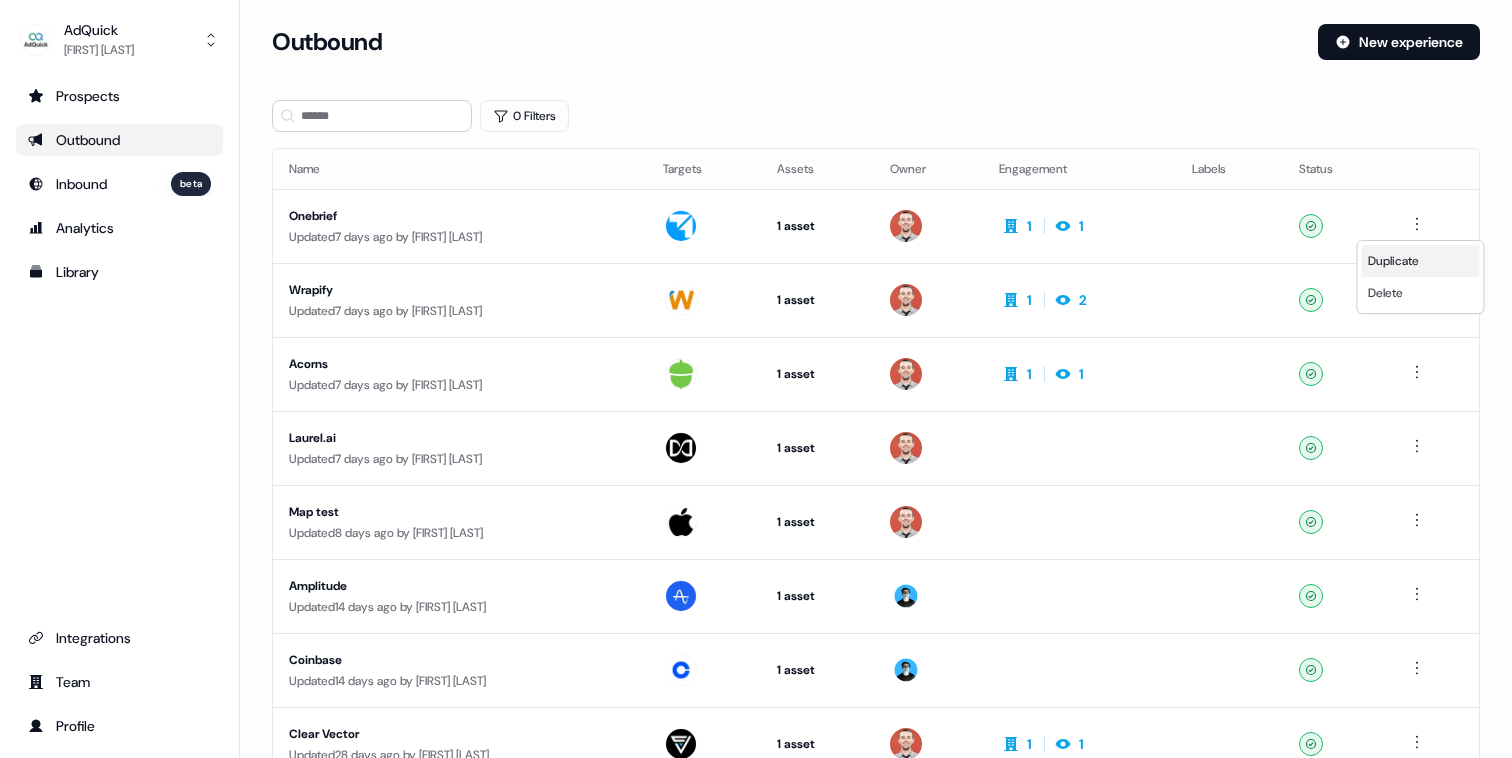 click on "Duplicate" at bounding box center [1421, 261] 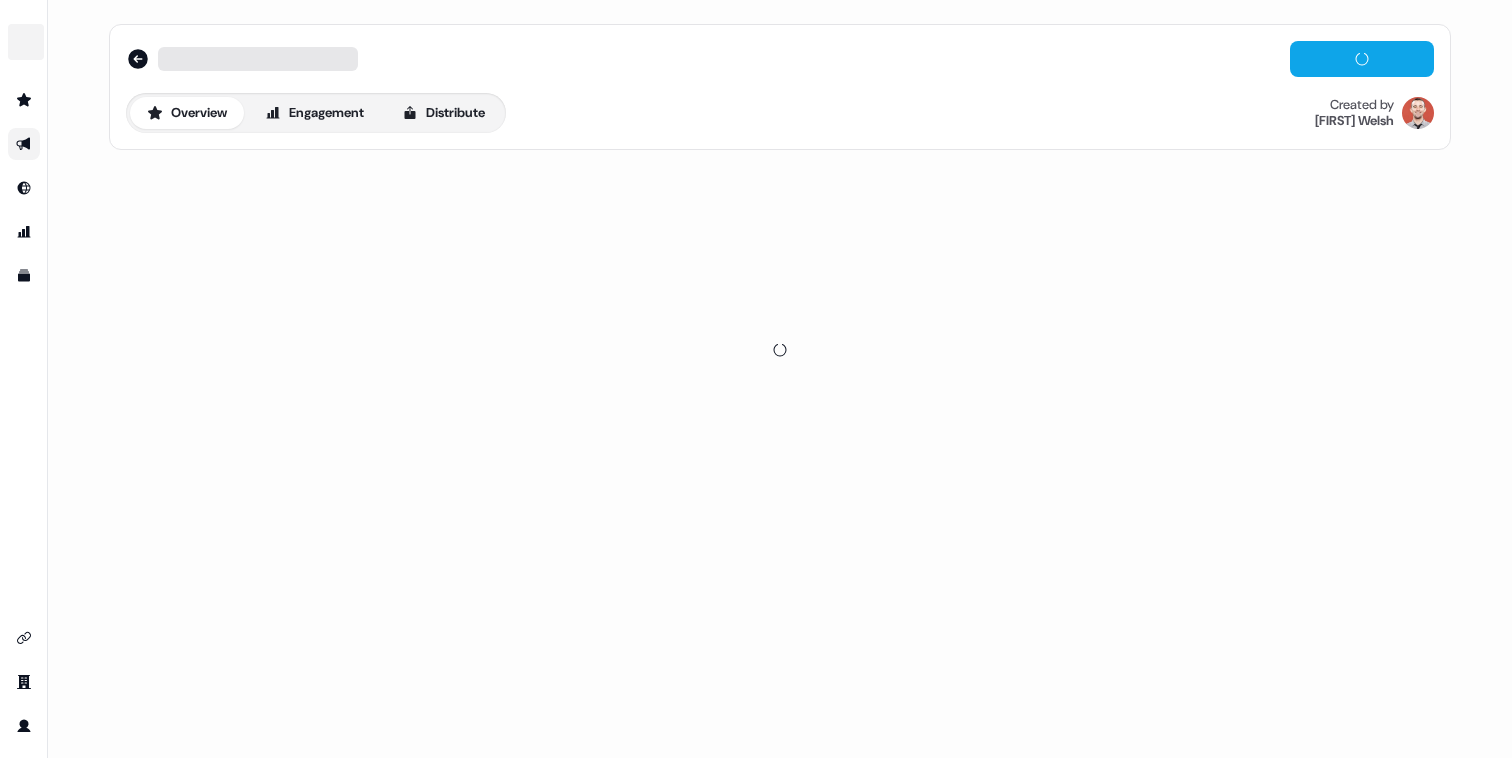 scroll, scrollTop: 0, scrollLeft: 0, axis: both 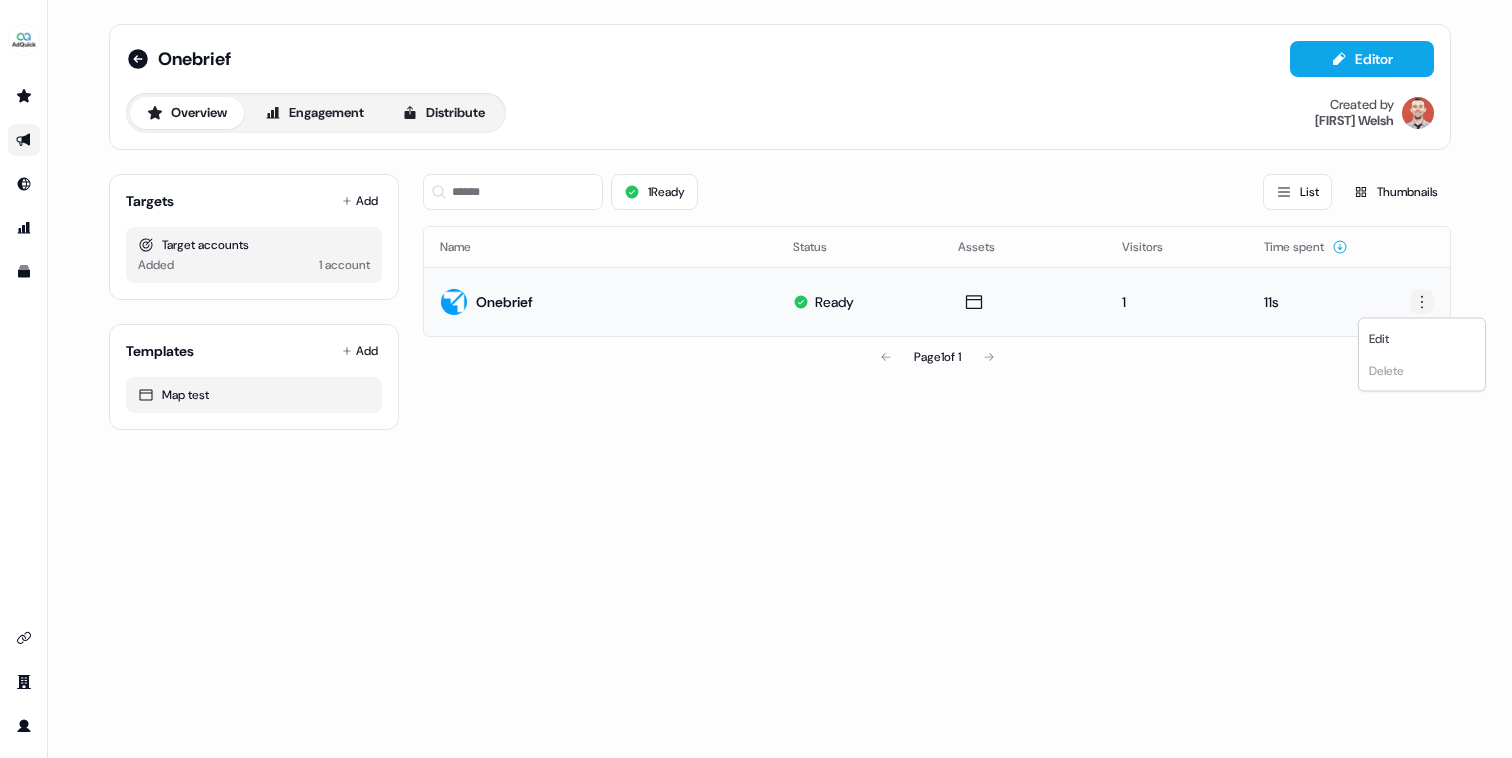 click on "For the best experience switch devices to a bigger screen. Go to Userled.io   Onebrief Editor Overview Engagement Distribute Created by [NAME]   Welsh Targets Add Target   accounts Added 1   account Templates Add Map test 1  Ready List Thumbnails Name Status Assets Visitors Time spent Onebrief Ready 1 11s Page  1  of 1 Edit Delete" at bounding box center (756, 379) 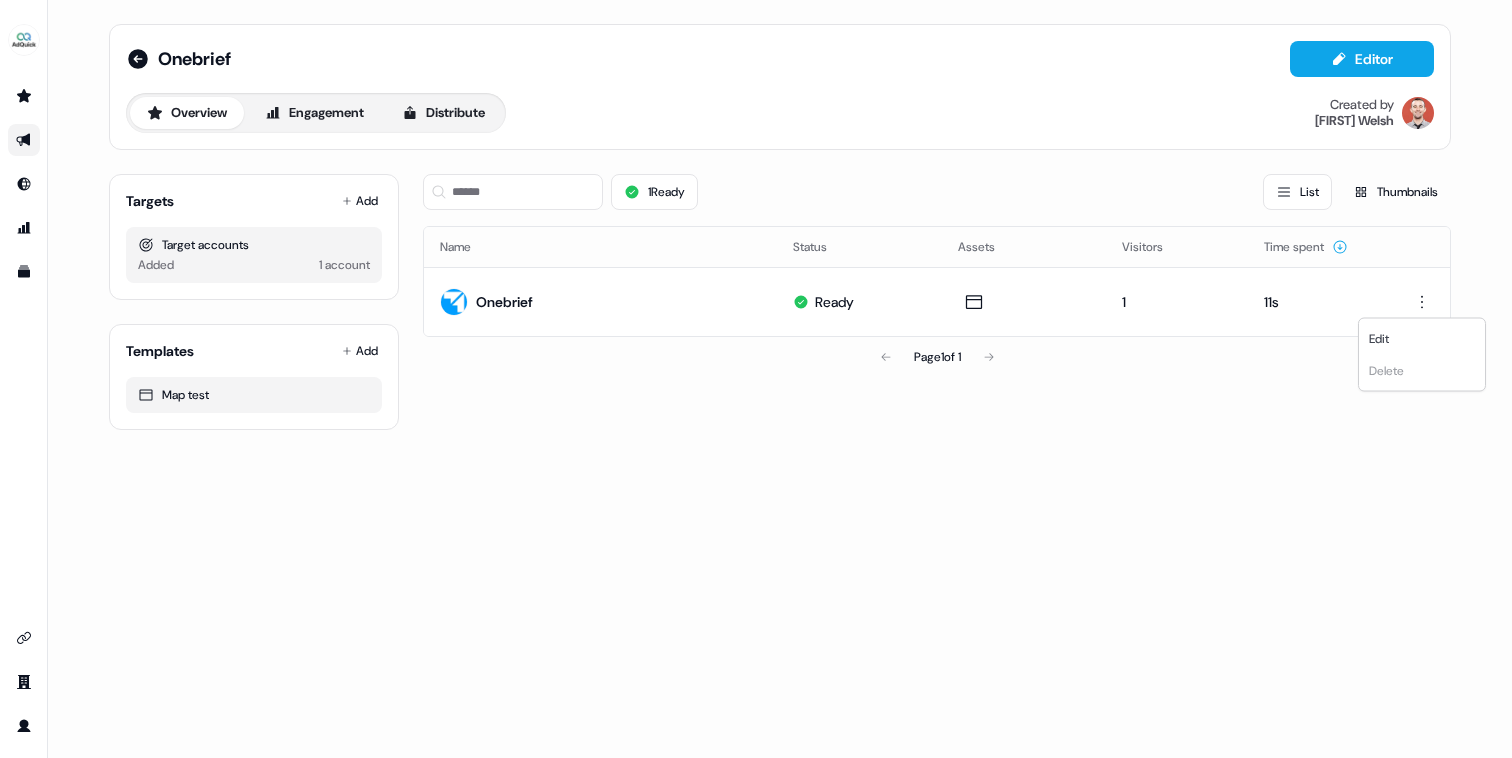 click on "For the best experience switch devices to a bigger screen. Go to Userled.io   Onebrief Editor Overview Engagement Distribute Created by [NAME]   Welsh Targets Add Target   accounts Added 1   account Templates Add Map test 1  Ready List Thumbnails Name Status Assets Visitors Time spent Onebrief Ready 1 11s Page  1  of 1 Edit Delete" at bounding box center [756, 379] 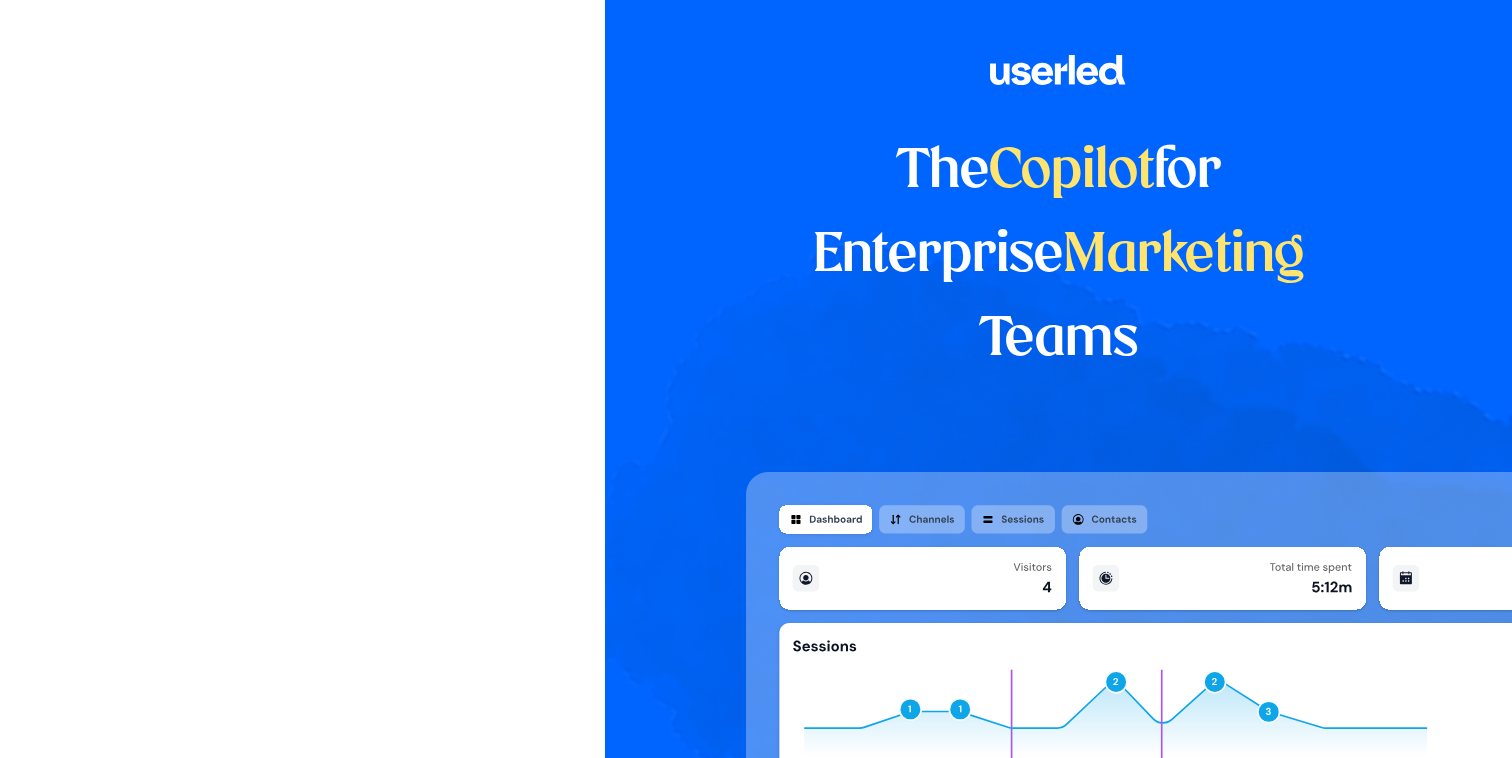 scroll, scrollTop: 0, scrollLeft: 0, axis: both 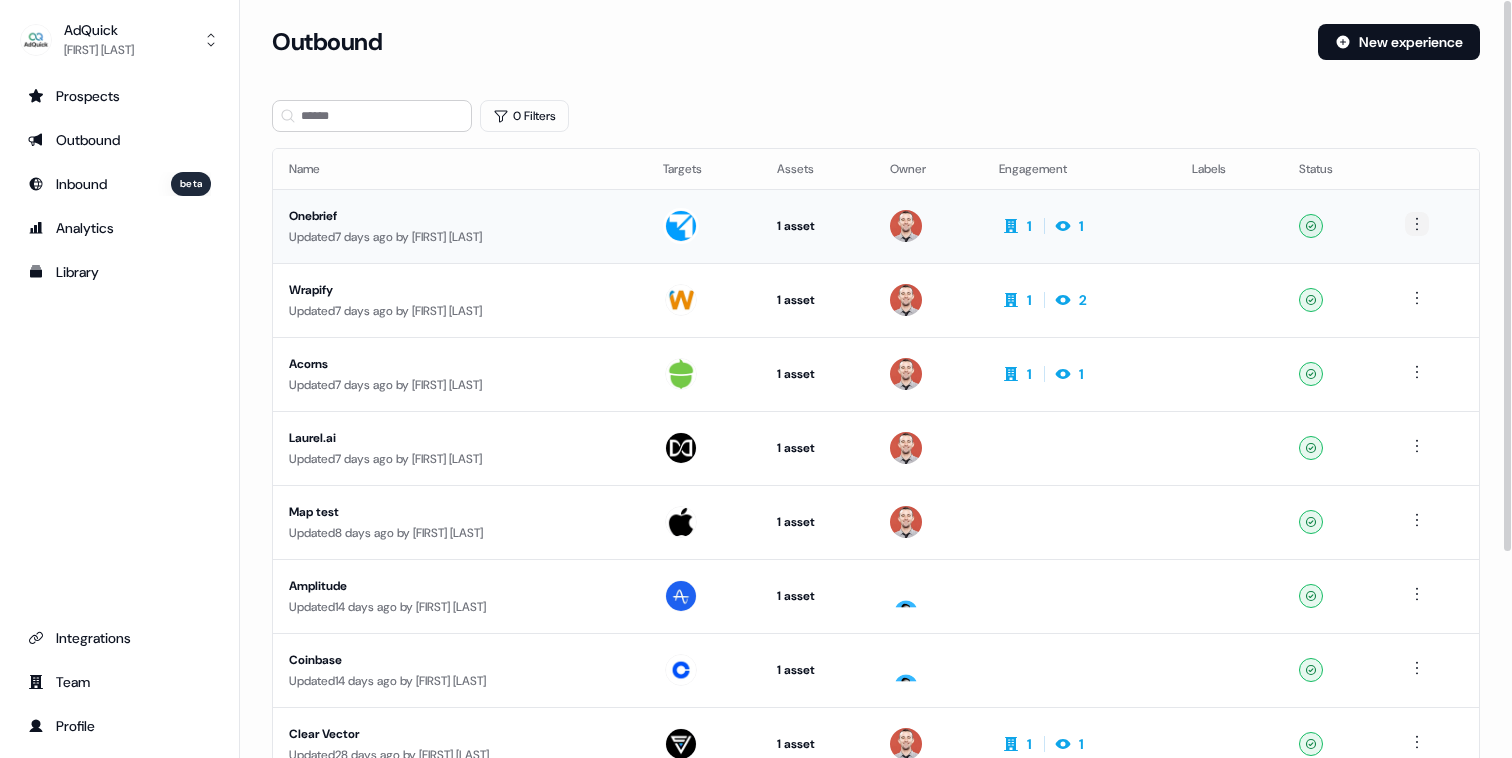 click on "For the best experience switch devices to a bigger screen. Go to Userled.io AdQuick Marc Welsh Prospects Outbound Inbound beta Analytics Library   Integrations Team Profile Loading... Outbound New experience 0   Filters Name Targets Assets Owner Engagement Labels Status Onebrief Updated  7 days ago   by   Marc Welsh 1   asset Outreach (Starter) 1 1 Ready Wrapify Updated  7 days ago   by   Marc Welsh 1   asset Outreach (Starter) 1 2 Ready Acorns Updated  7 days ago   by   Marc Welsh 1   asset Outreach (Starter) 1 1 Ready Laurel.ai Updated  7 days ago   by   Marc Welsh 1   asset Outreach (Starter) Ready Map test Updated  8 days ago   by   Marc Welsh 1   asset Outreach (Starter) Ready Amplitude Updated  14 days ago   by   Cade McCann 1   asset Outreach (Starter) Ready Coinbase Updated  14 days ago   by   Cade McCann 1   asset Outreach (Starter) Ready Clear Vector Updated  28 days ago   by   Marc Welsh 1   asset Outreach (Starter) 1 1 Ready Mucker  Updated  1 month ago   by   Marc Welsh 1   asset 1 1" at bounding box center [756, 379] 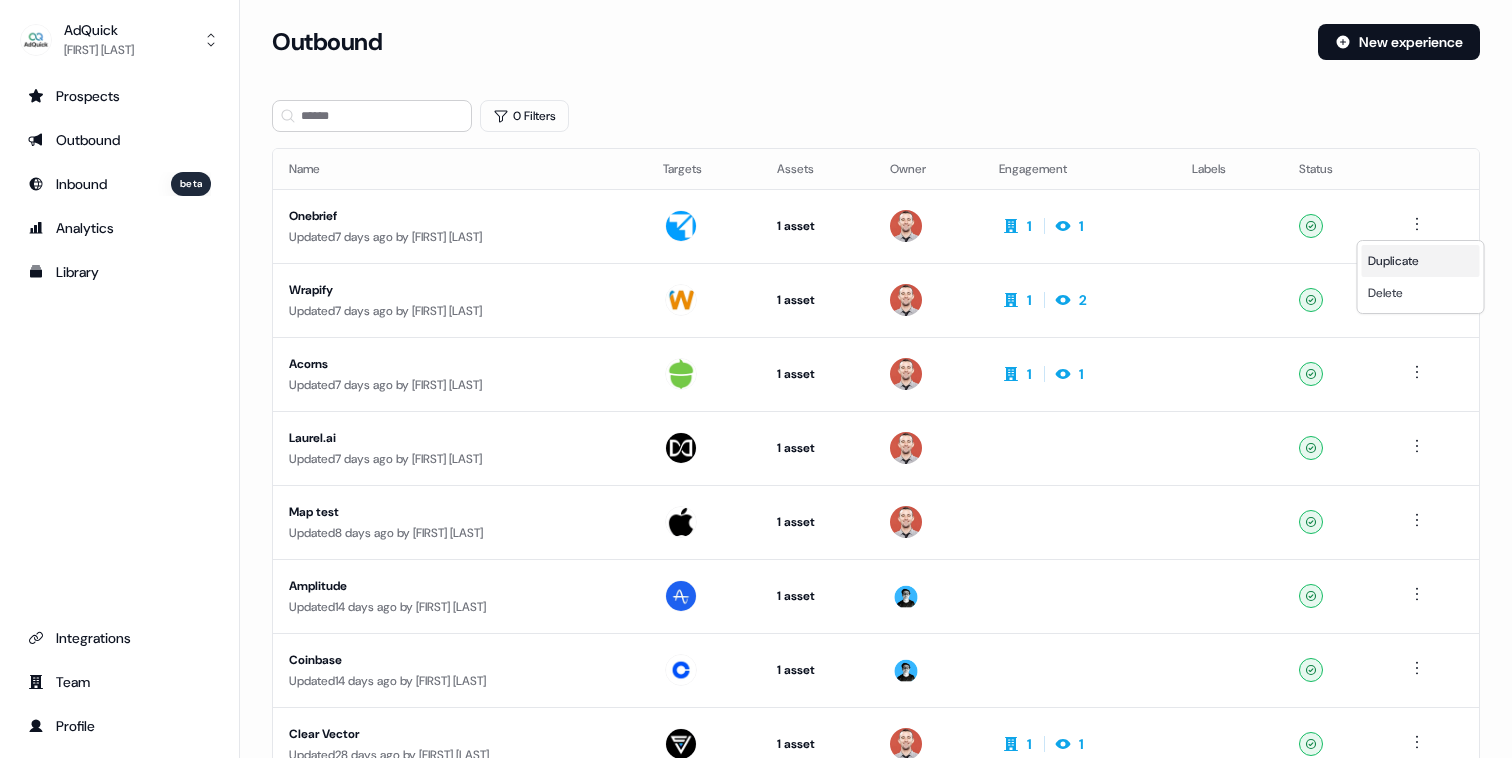 click on "Duplicate" at bounding box center [1421, 261] 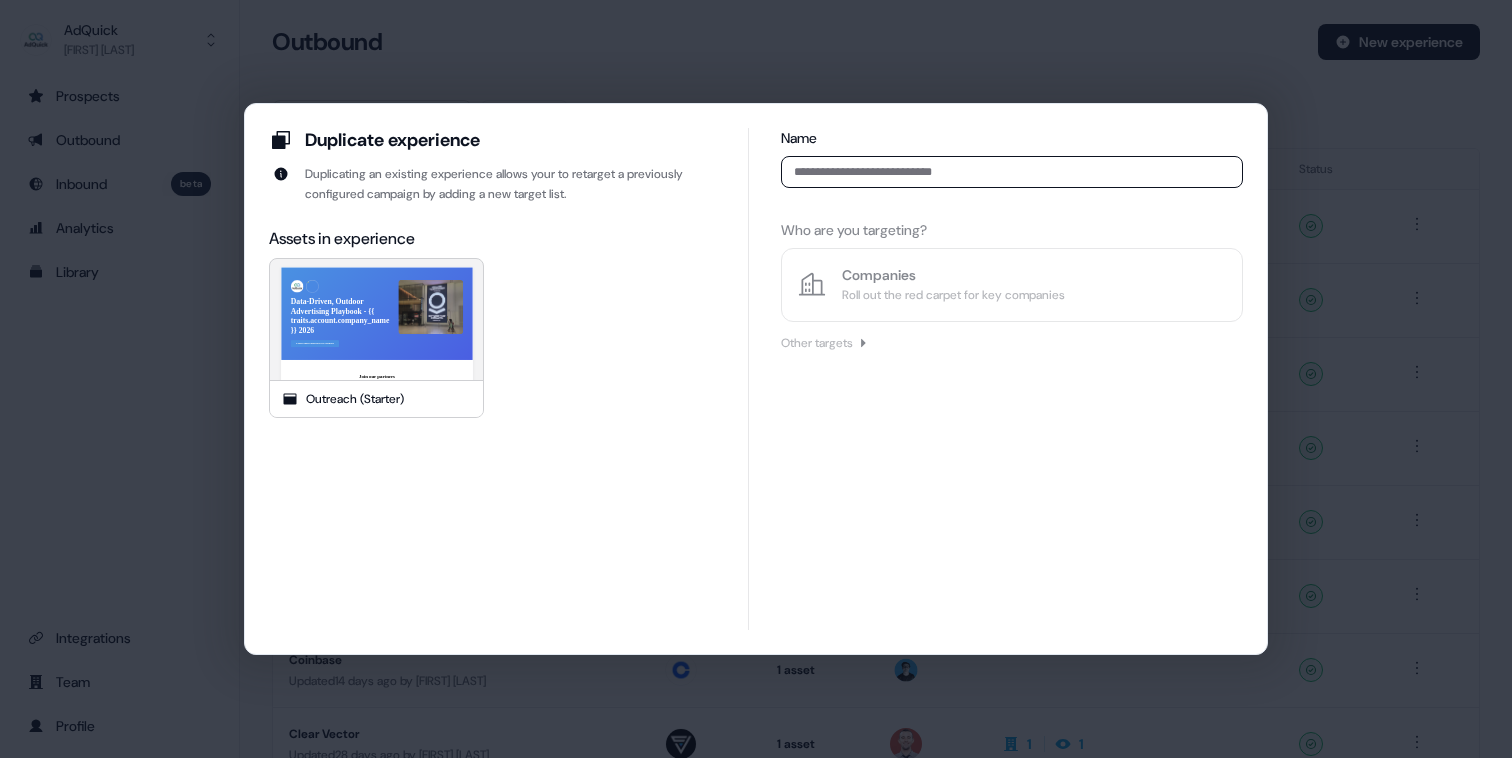 click at bounding box center (1012, 172) 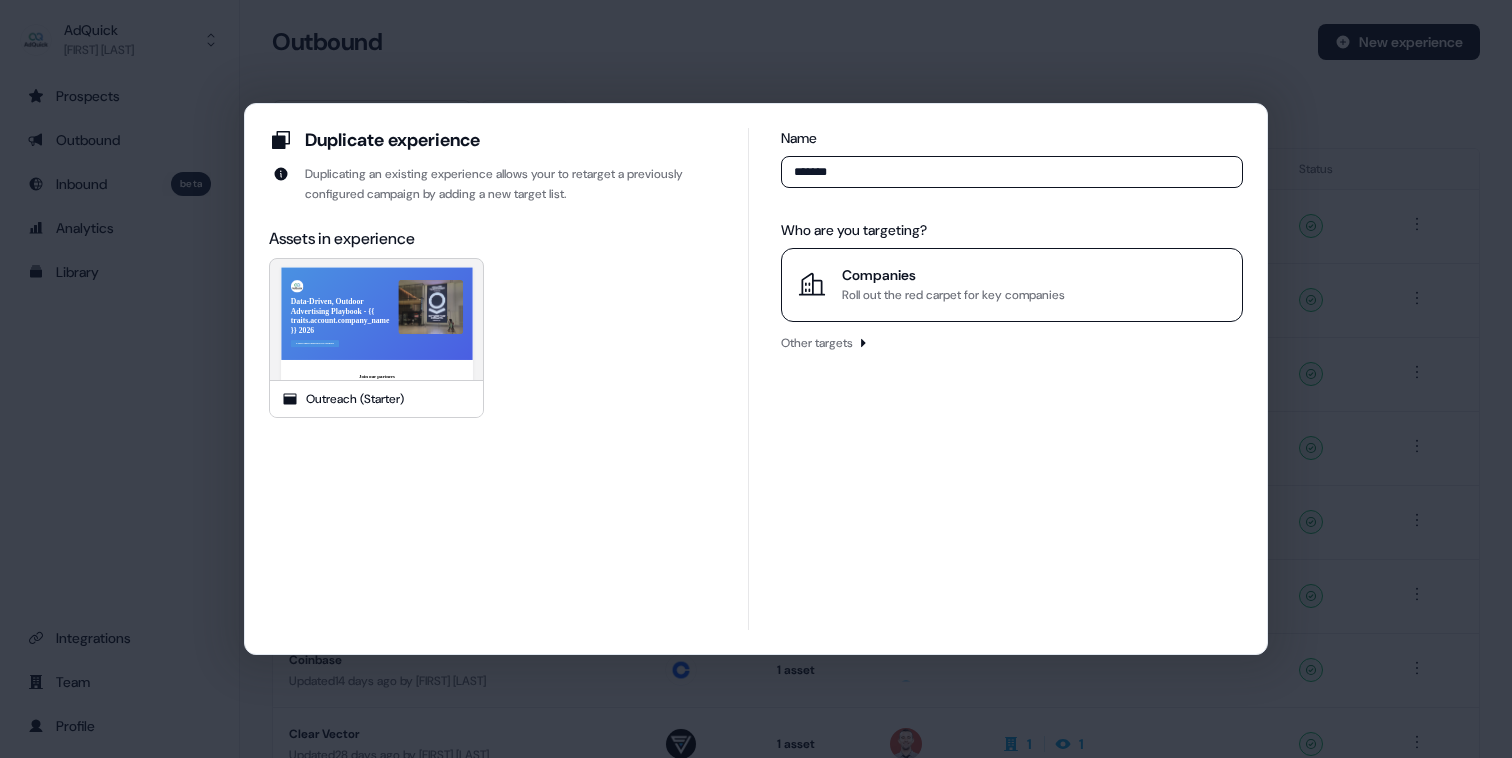 type on "******" 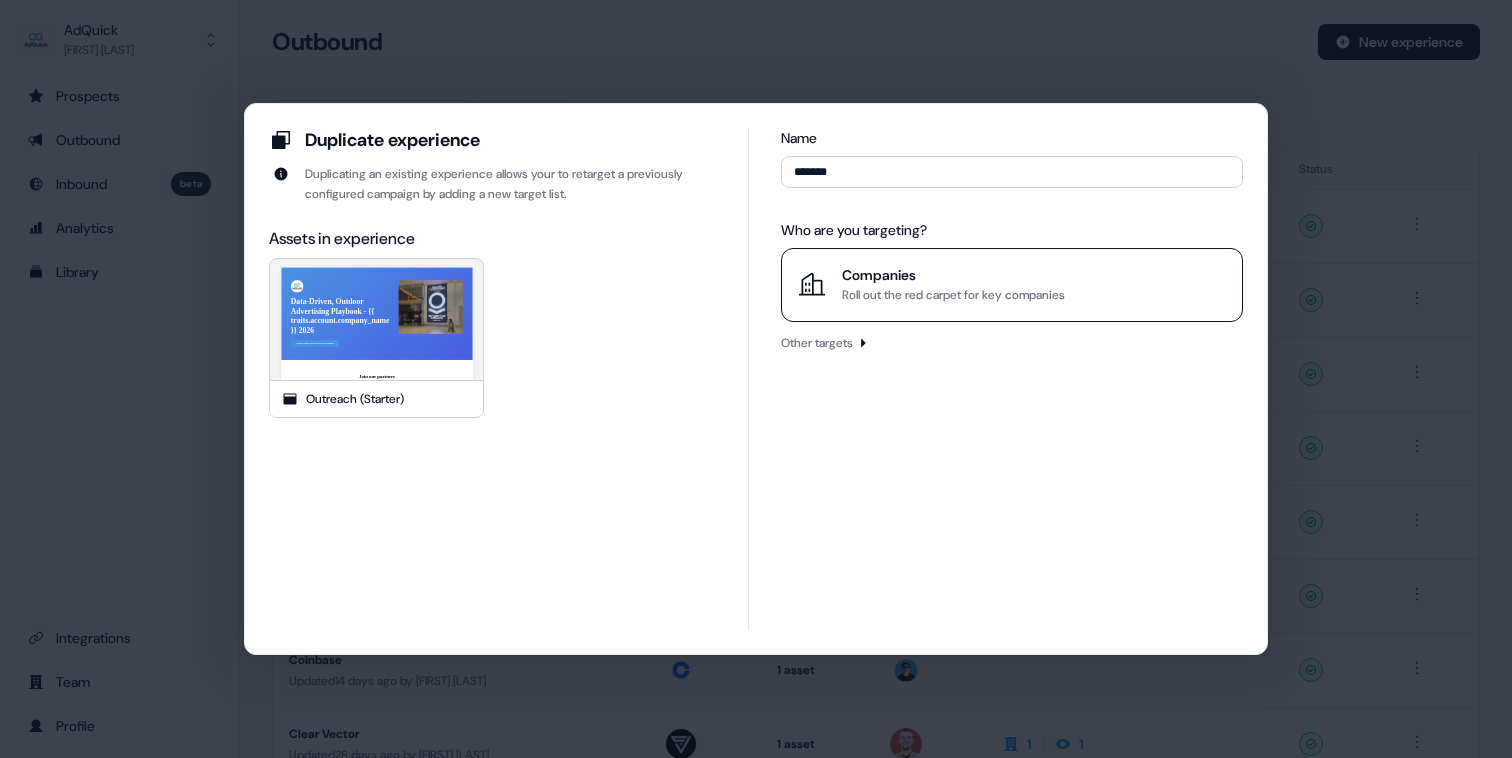 click on "Companies" at bounding box center [953, 275] 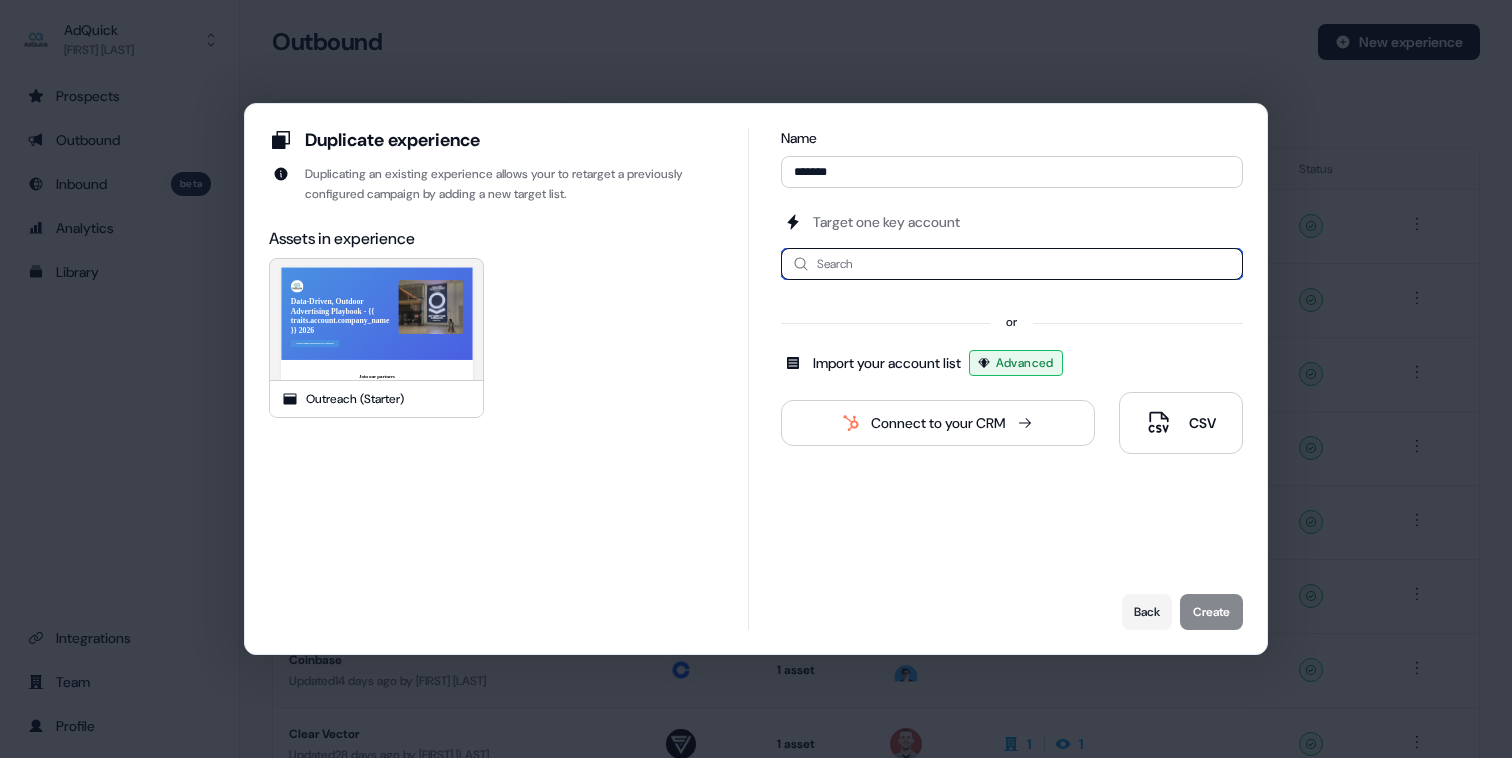 click at bounding box center (1012, 264) 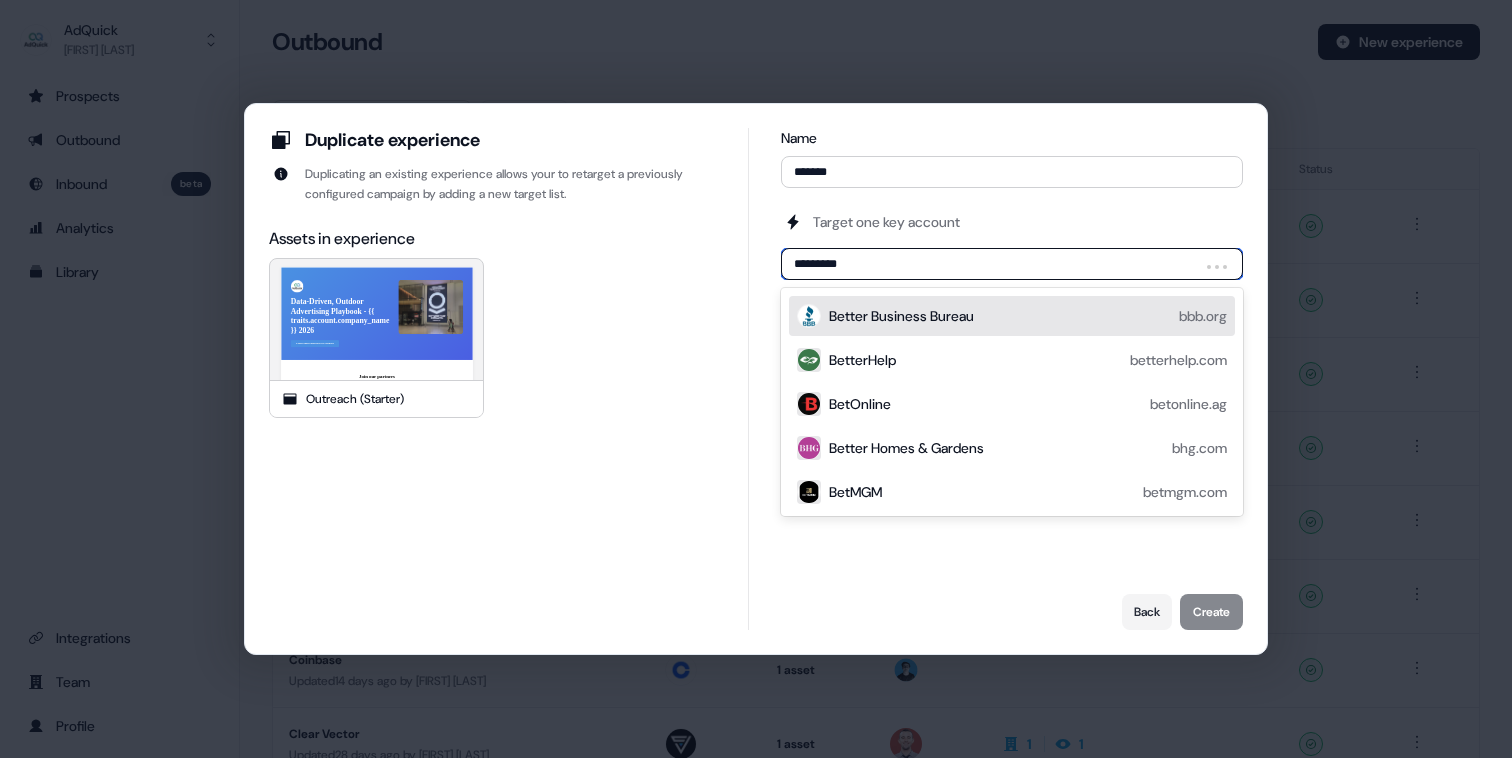 type on "**********" 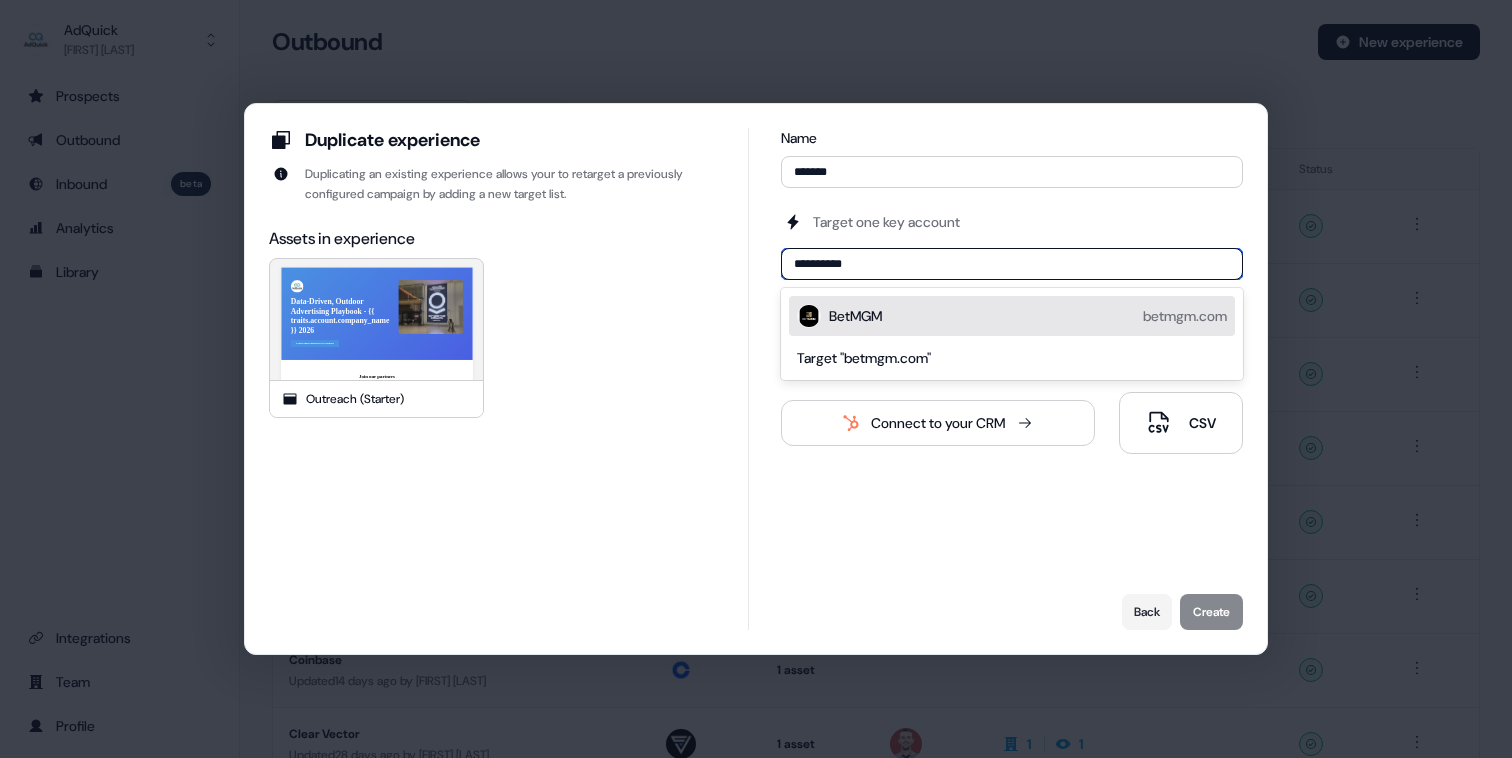 click on "BetMGM betmgm.com" at bounding box center [1028, 316] 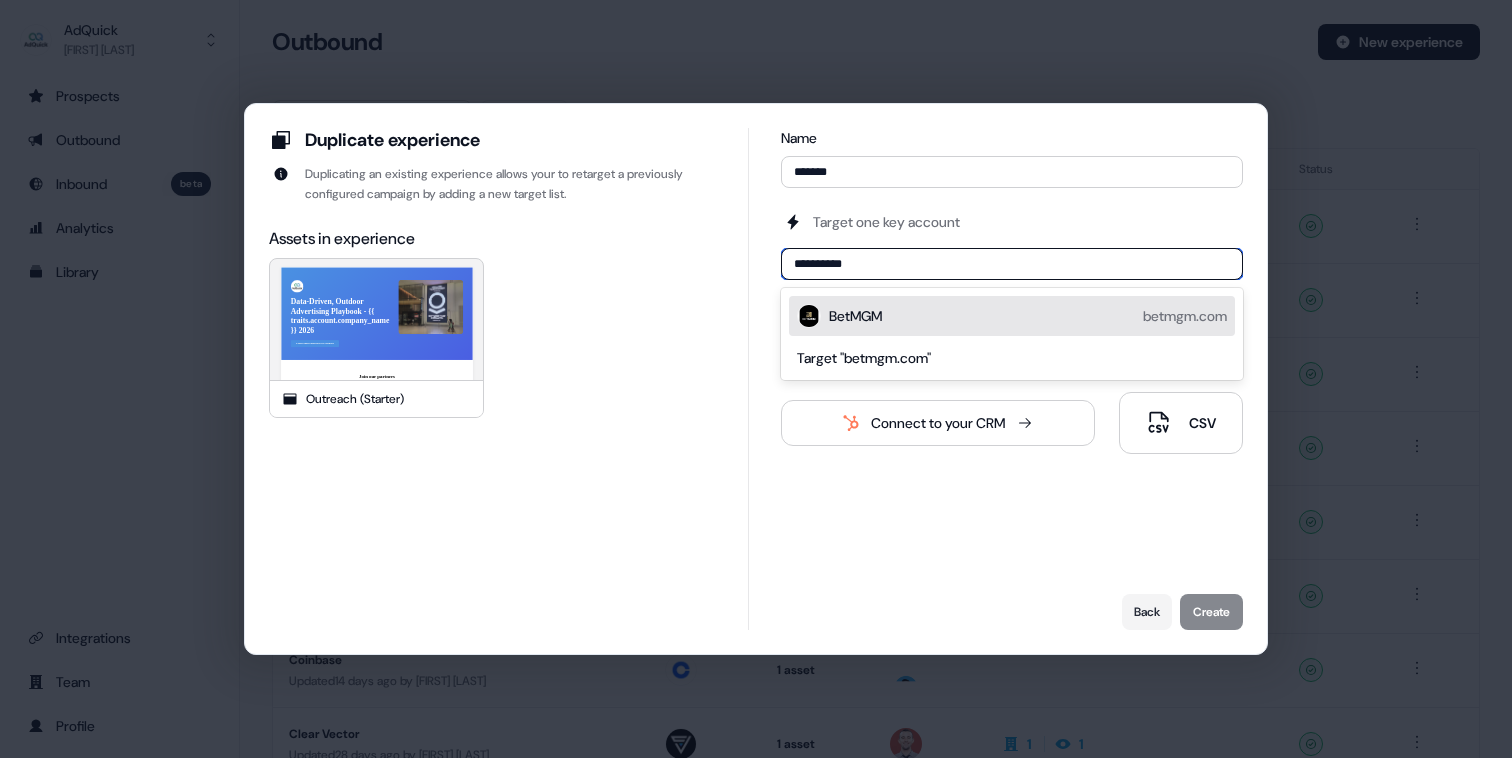 type 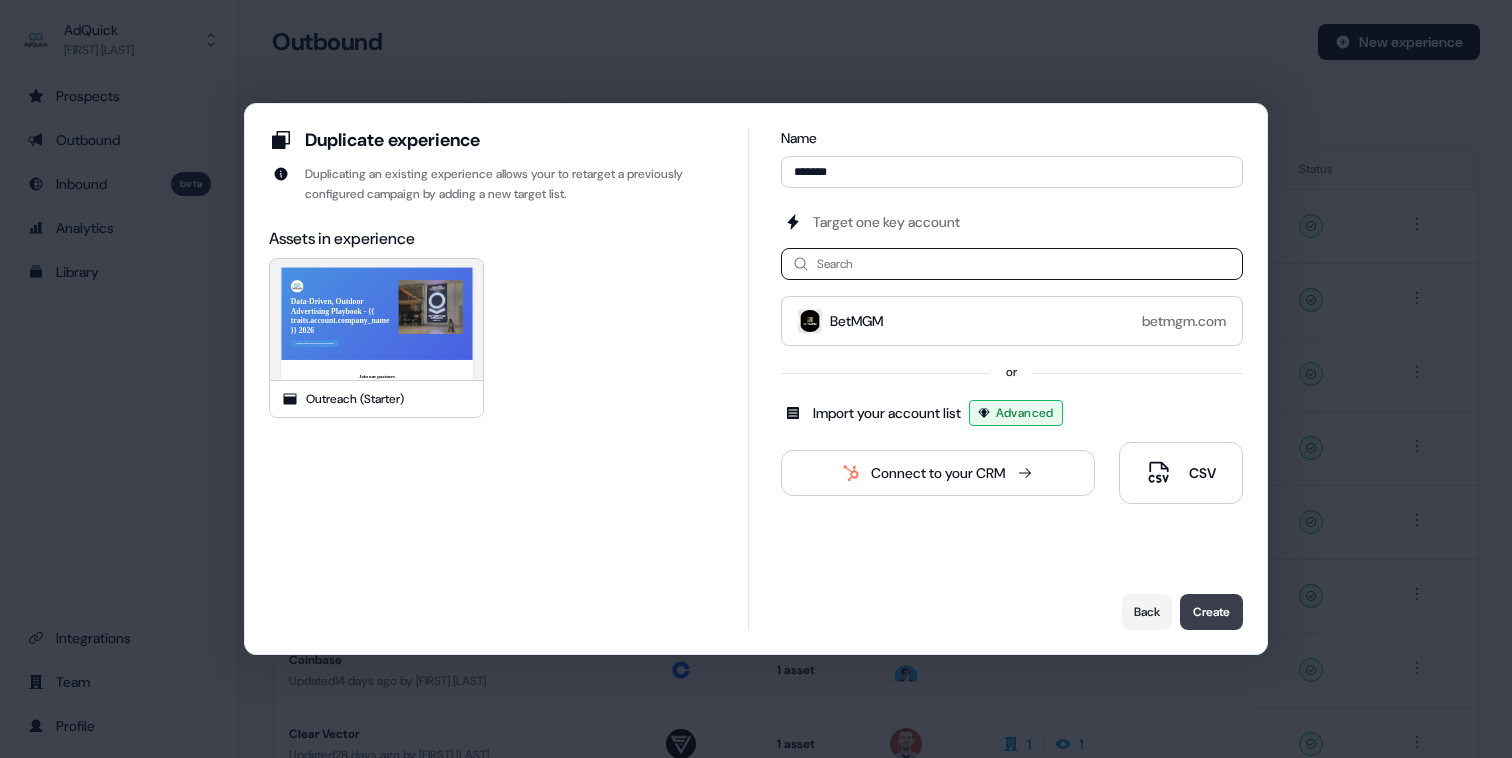 click on "Create" at bounding box center [1211, 612] 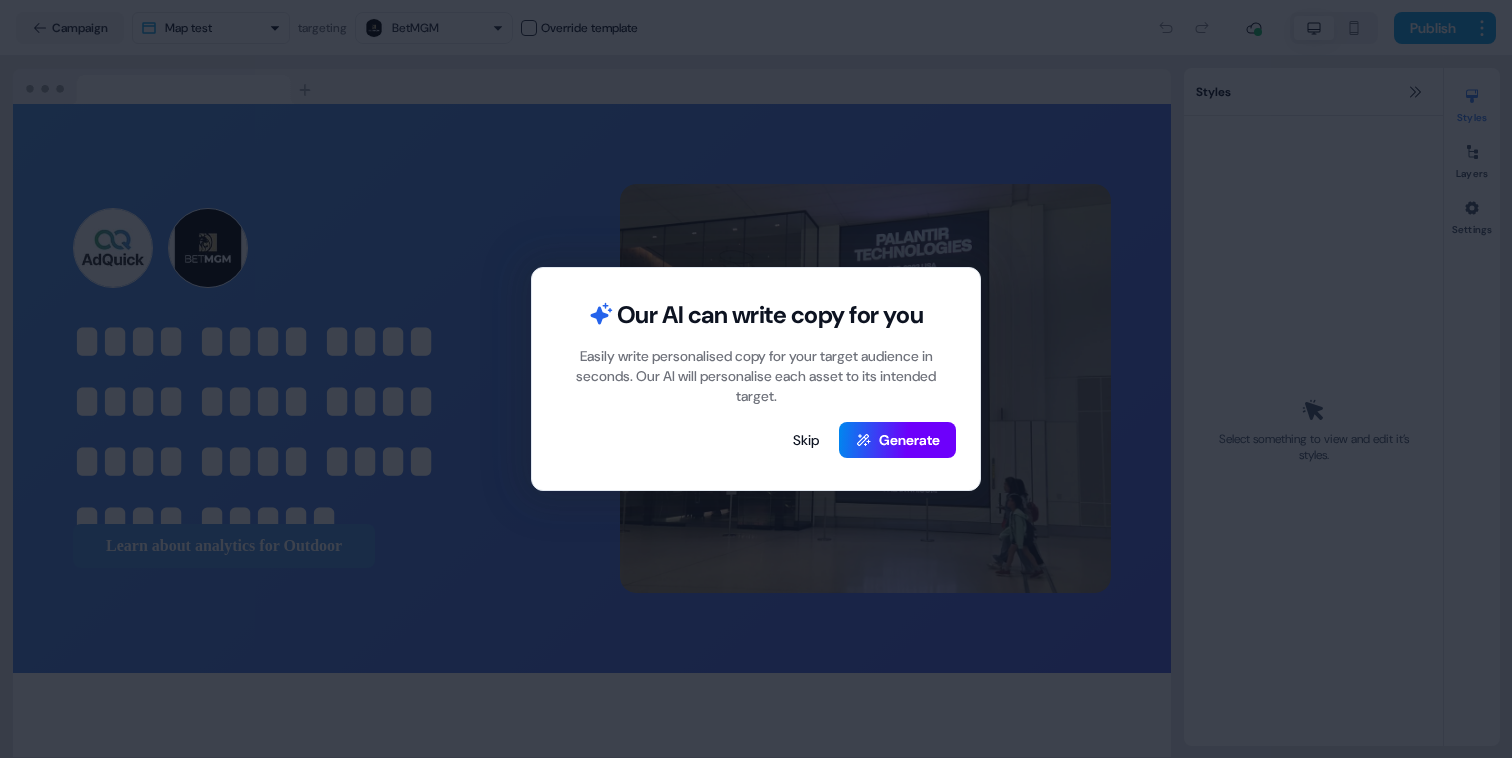 click on "Generate" at bounding box center [897, 440] 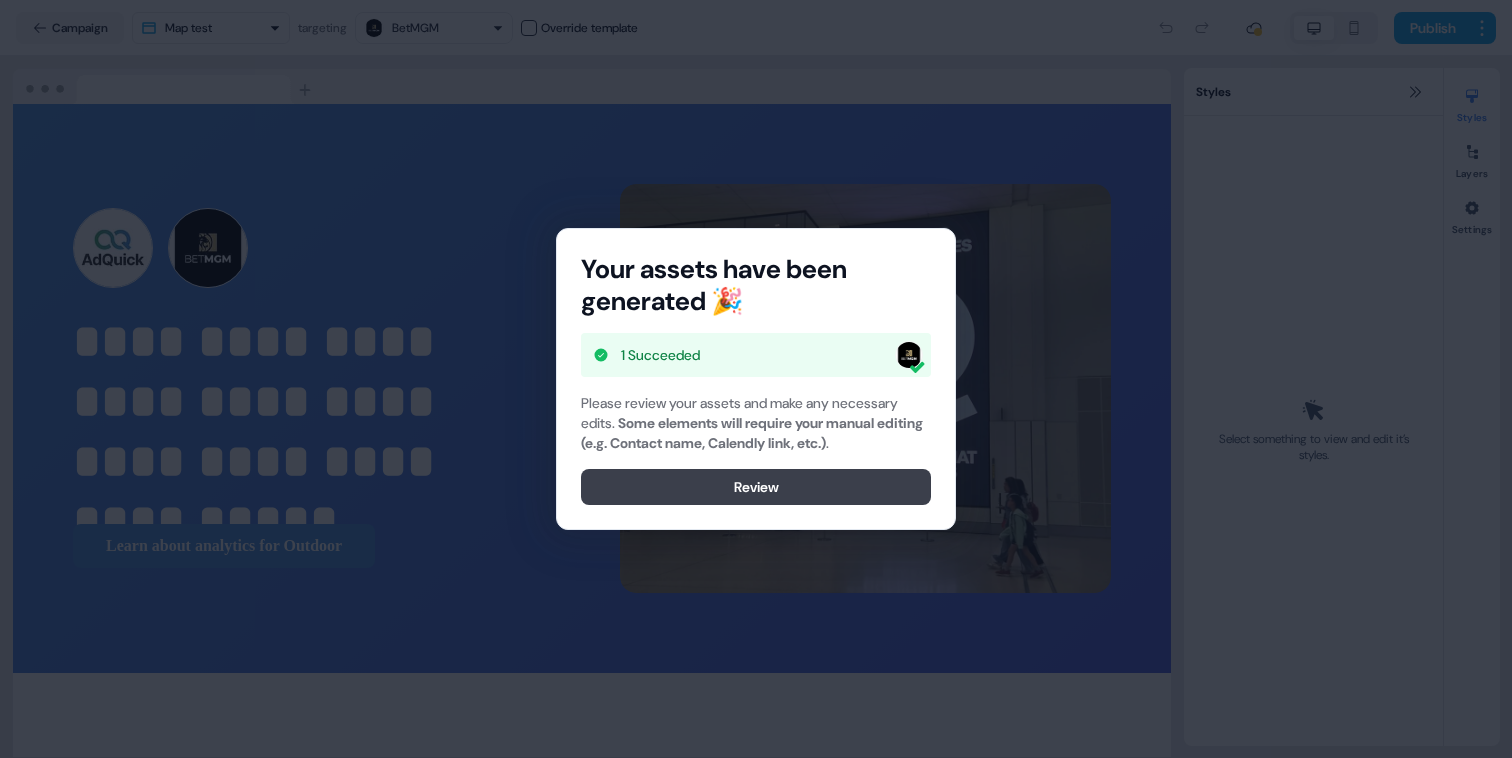 click on "Review" at bounding box center [756, 487] 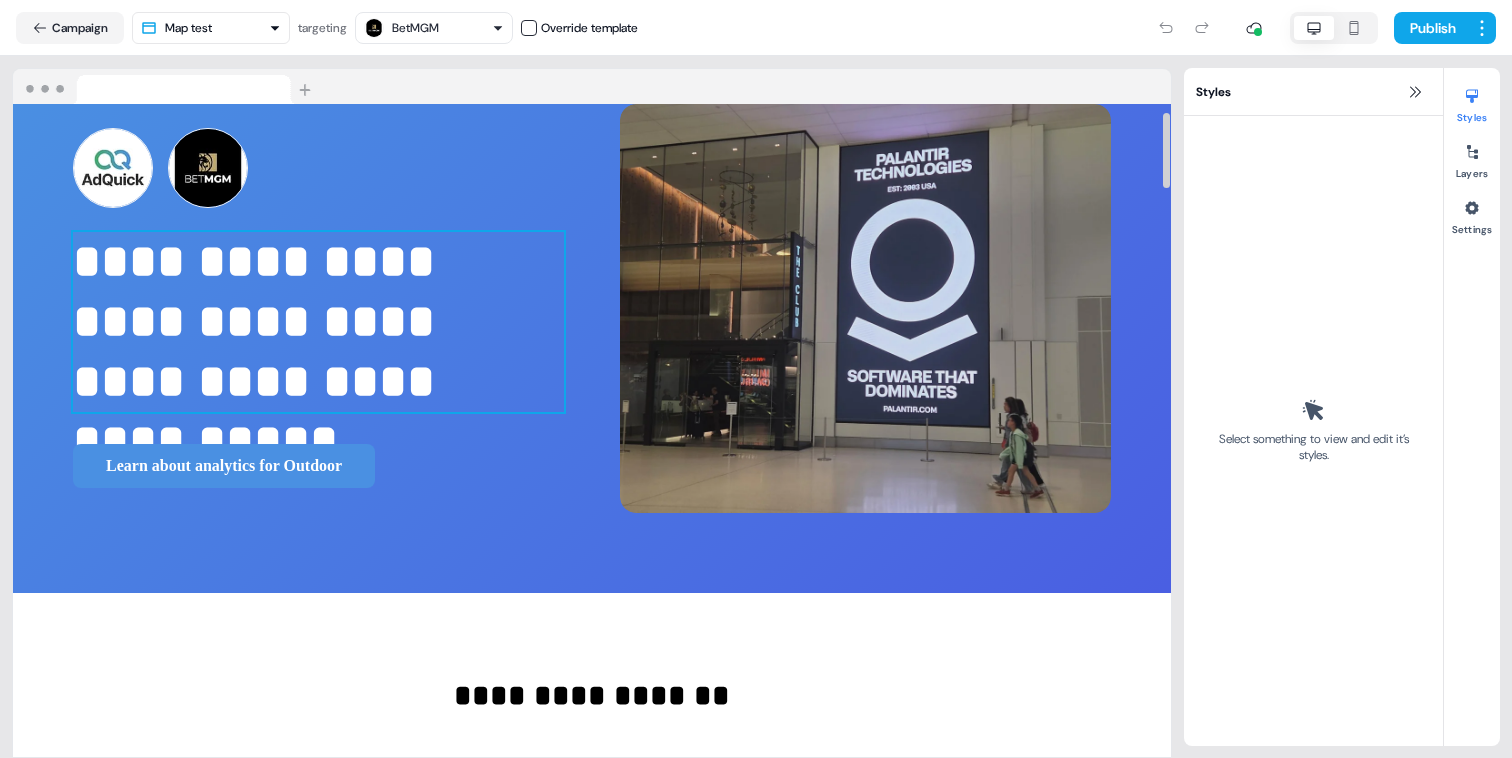 scroll, scrollTop: 69, scrollLeft: 0, axis: vertical 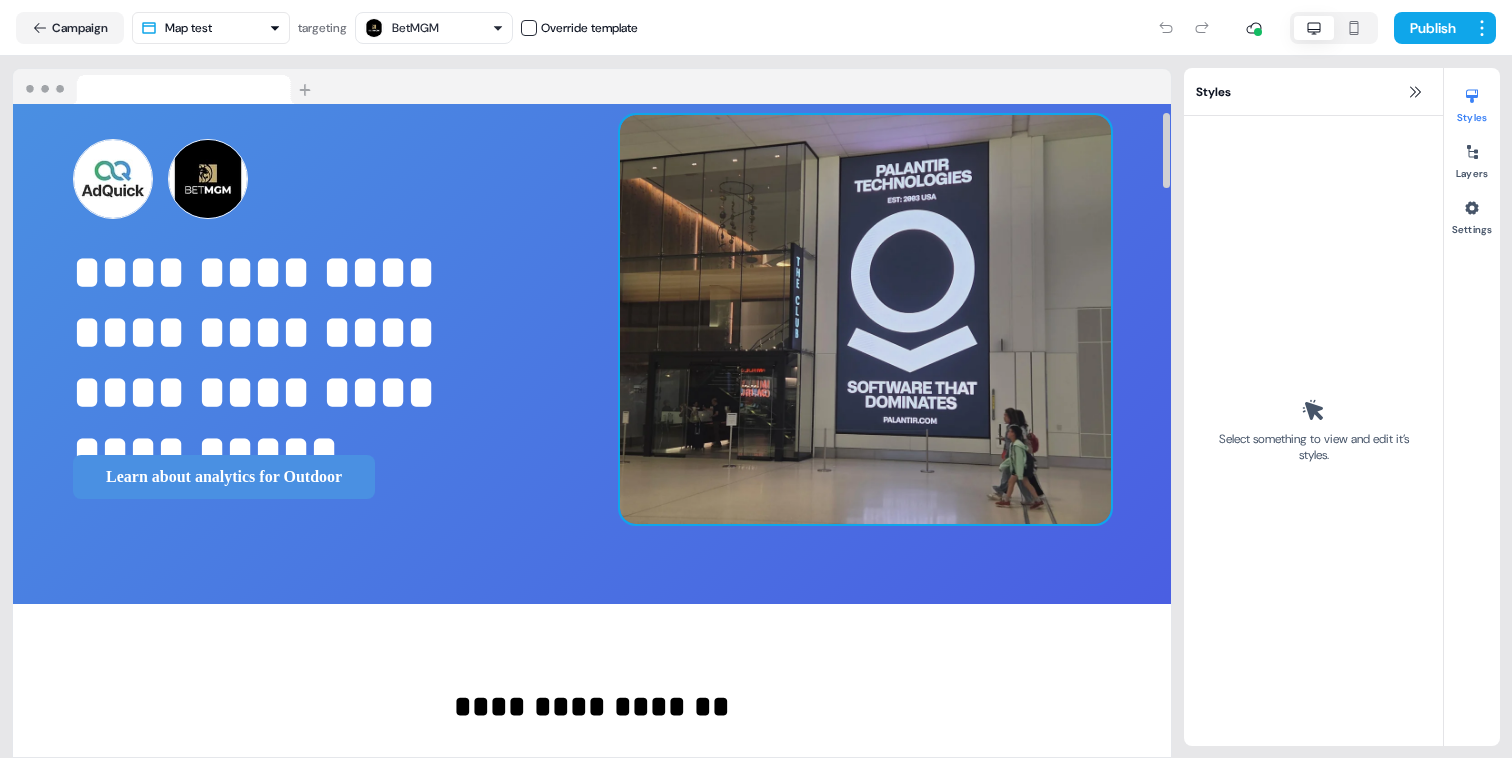 click at bounding box center (865, 319) 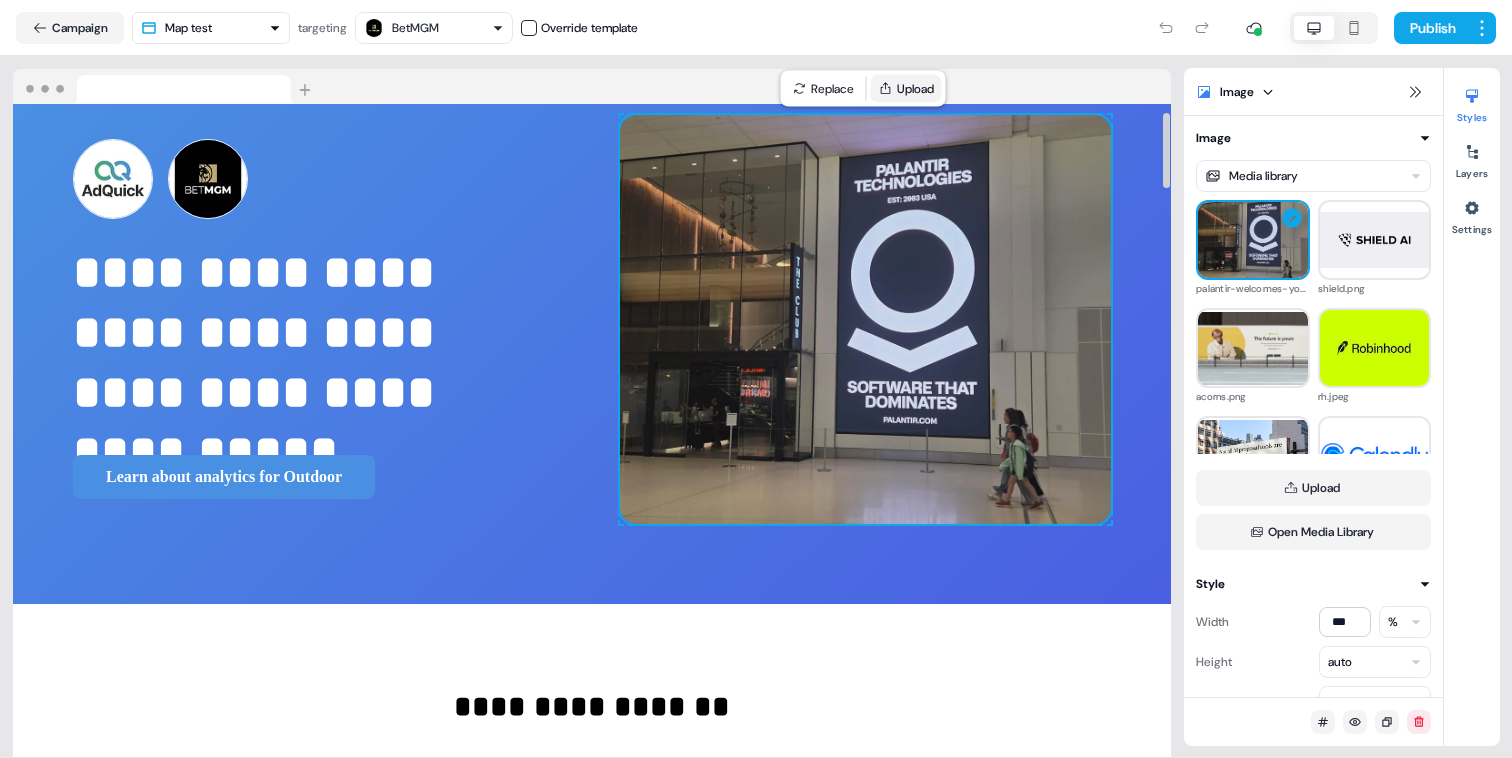click on "Upload" at bounding box center (906, 89) 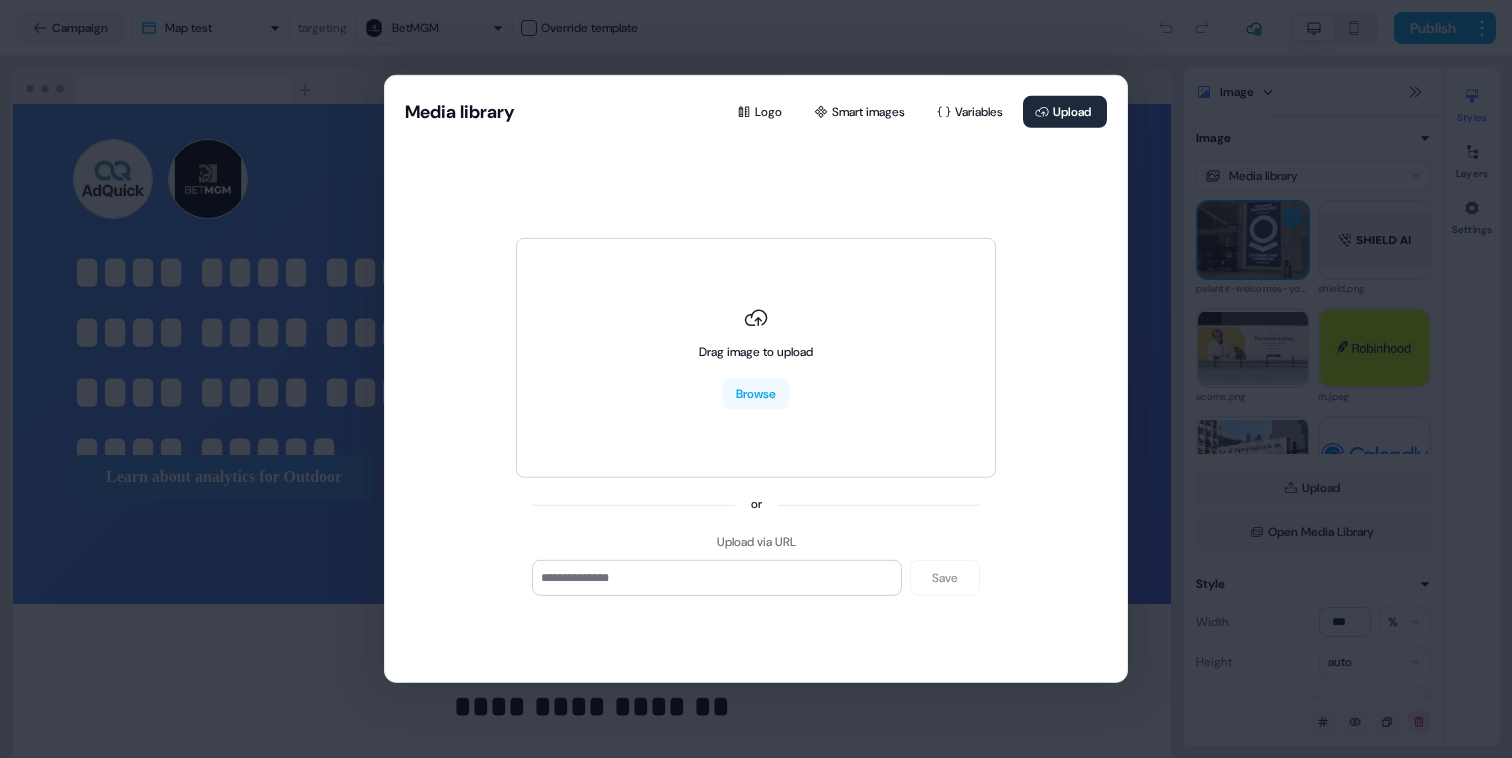 click on "Media library Logo Smart images Variables Upload Drag image to upload Browse or Upload via URL Save" at bounding box center (756, 379) 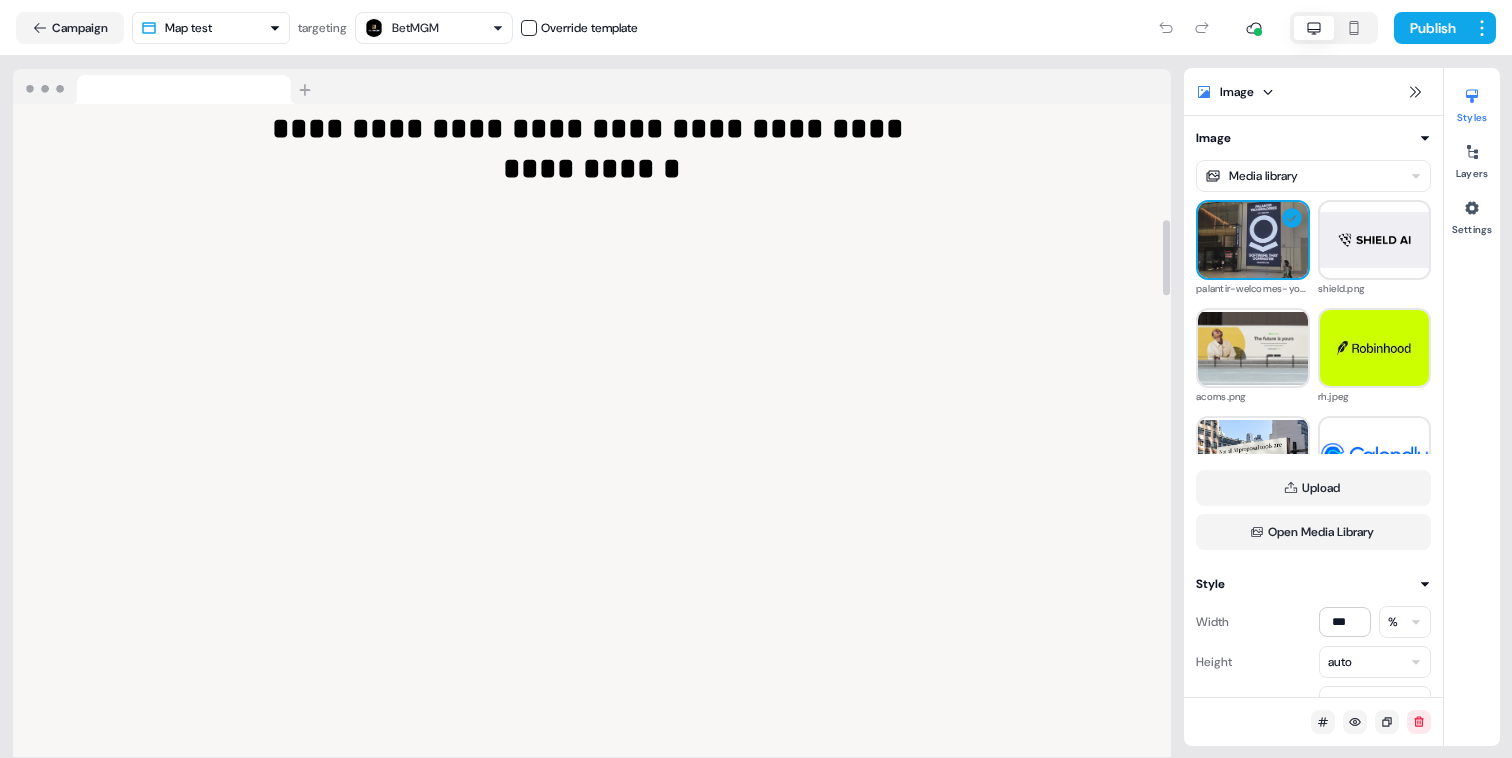 scroll, scrollTop: 1028, scrollLeft: 0, axis: vertical 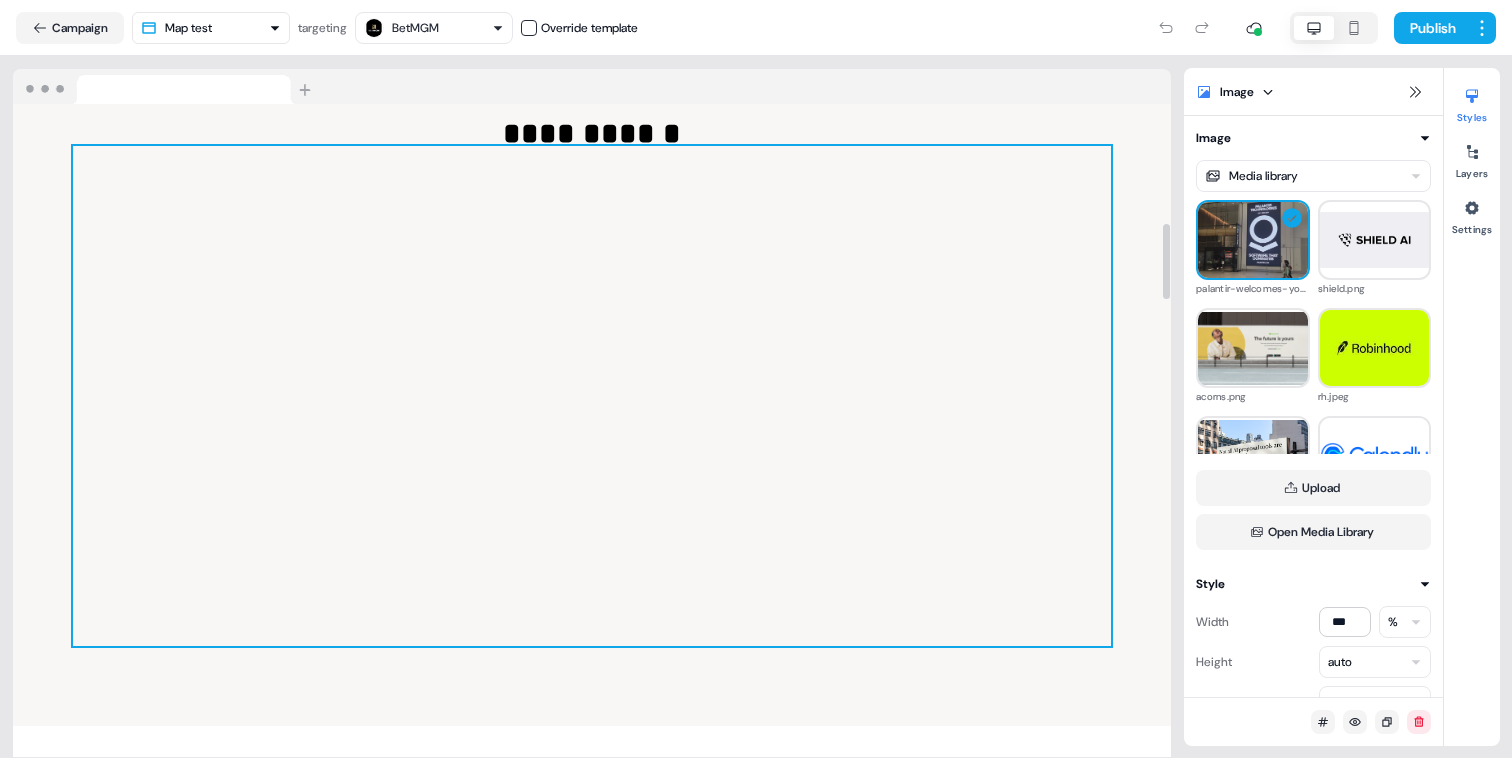 click at bounding box center (592, 396) 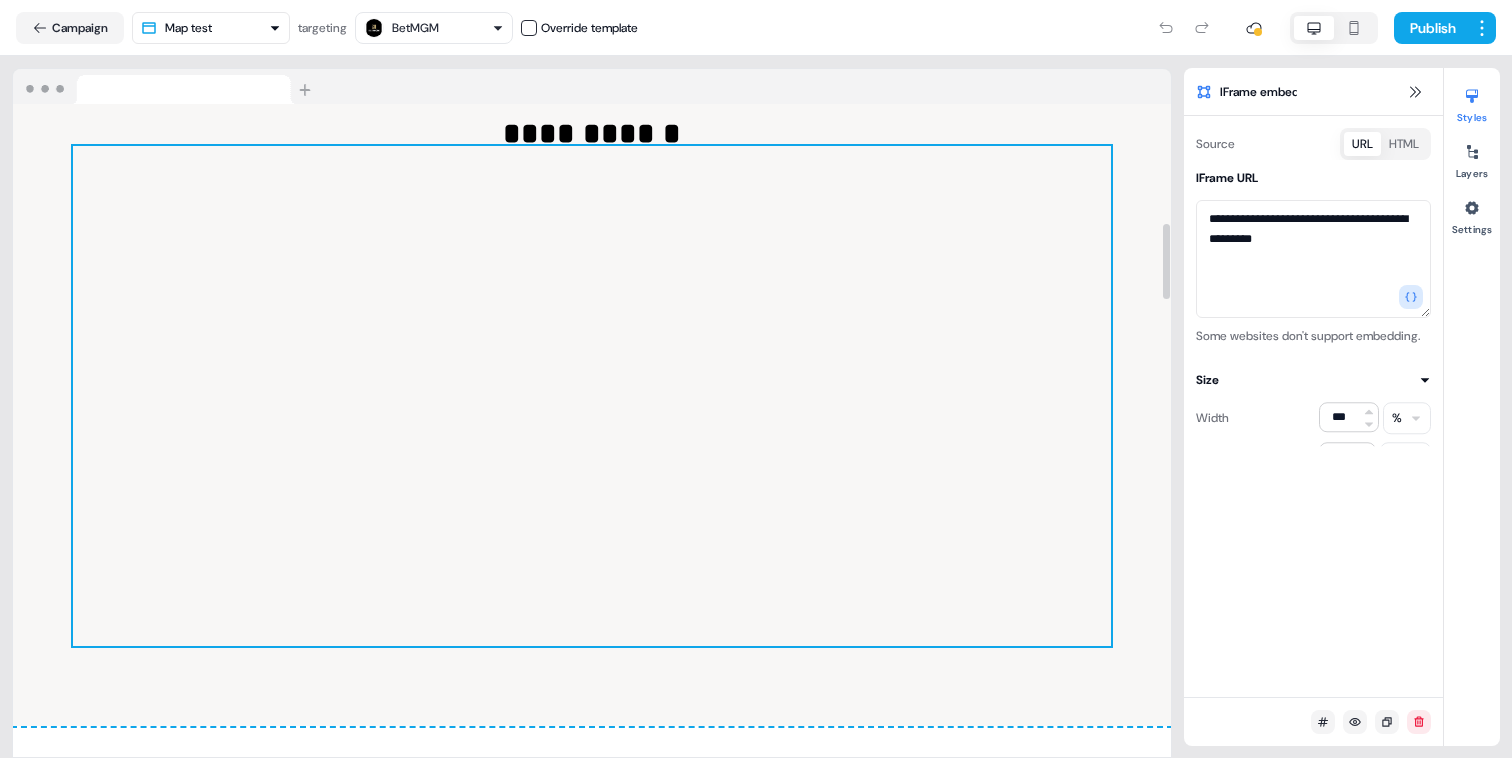 click at bounding box center (592, 396) 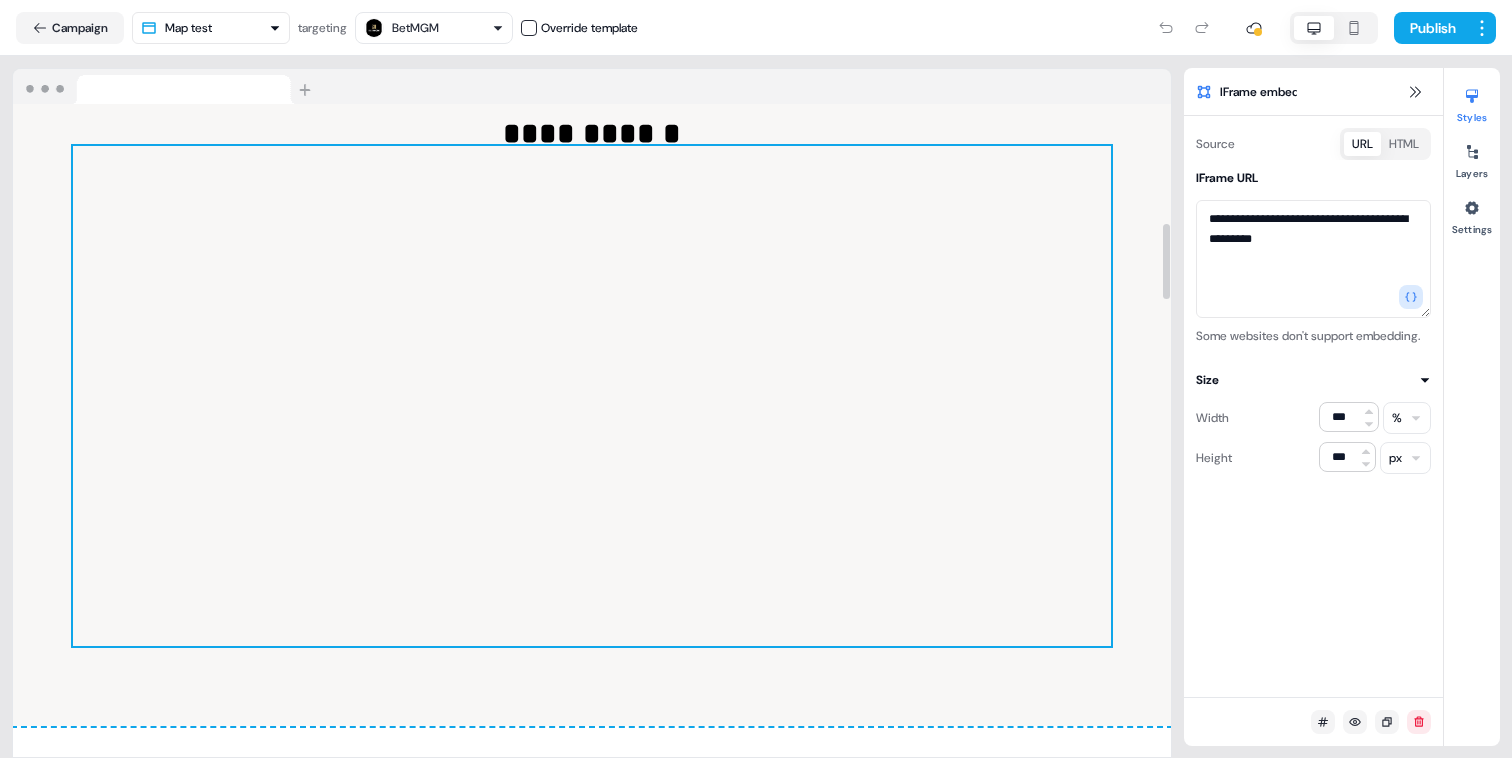 click at bounding box center [592, 396] 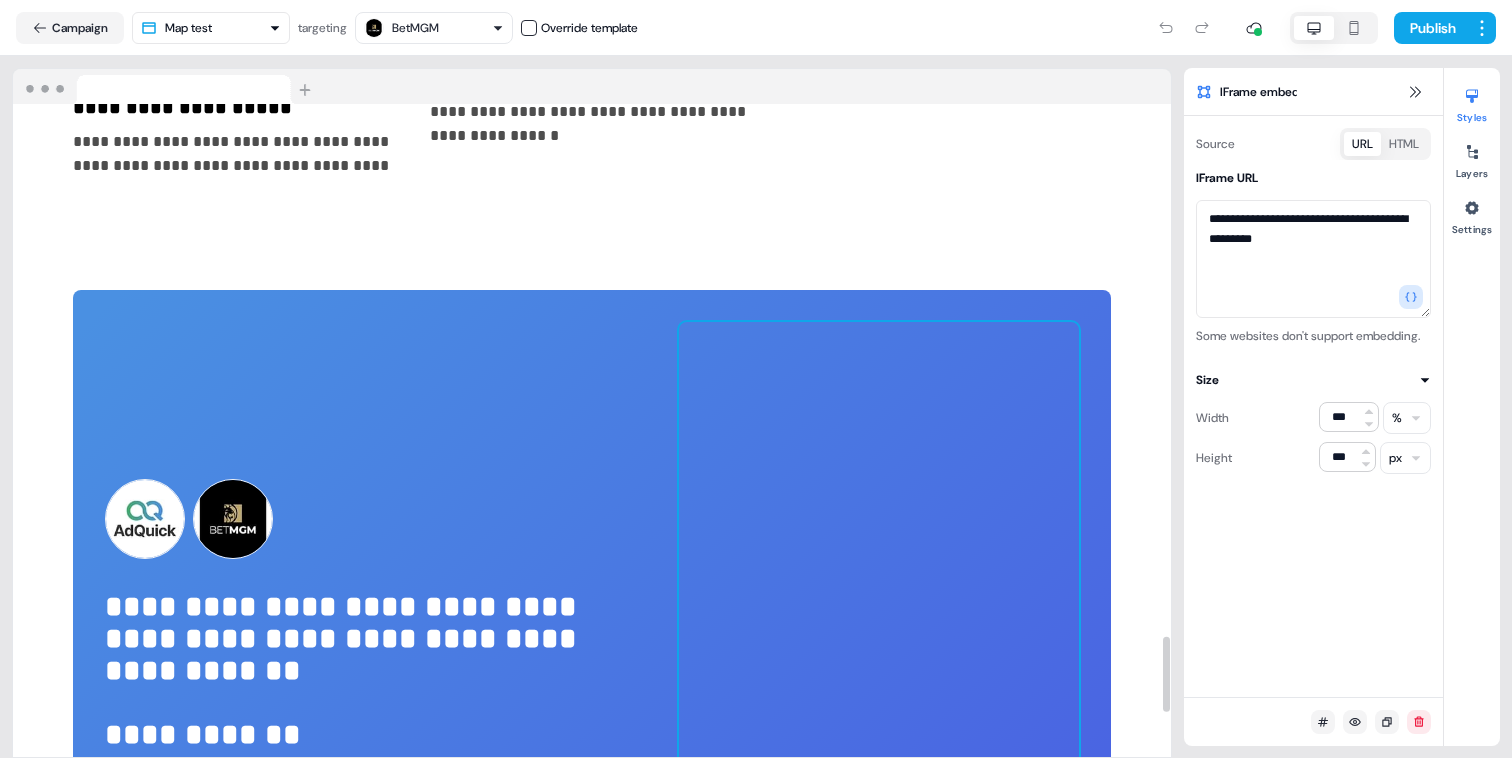 scroll, scrollTop: 4560, scrollLeft: 0, axis: vertical 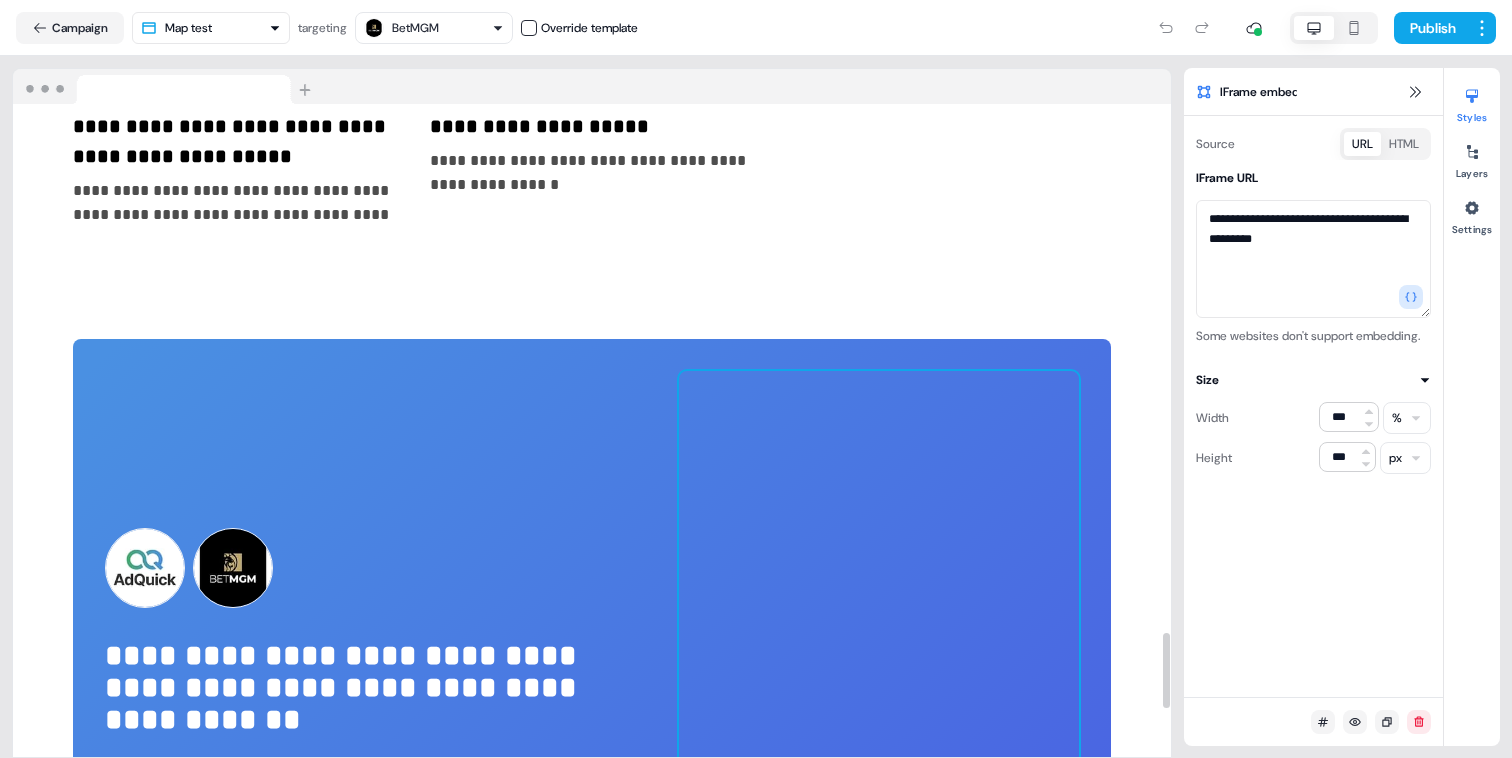 click at bounding box center (879, 671) 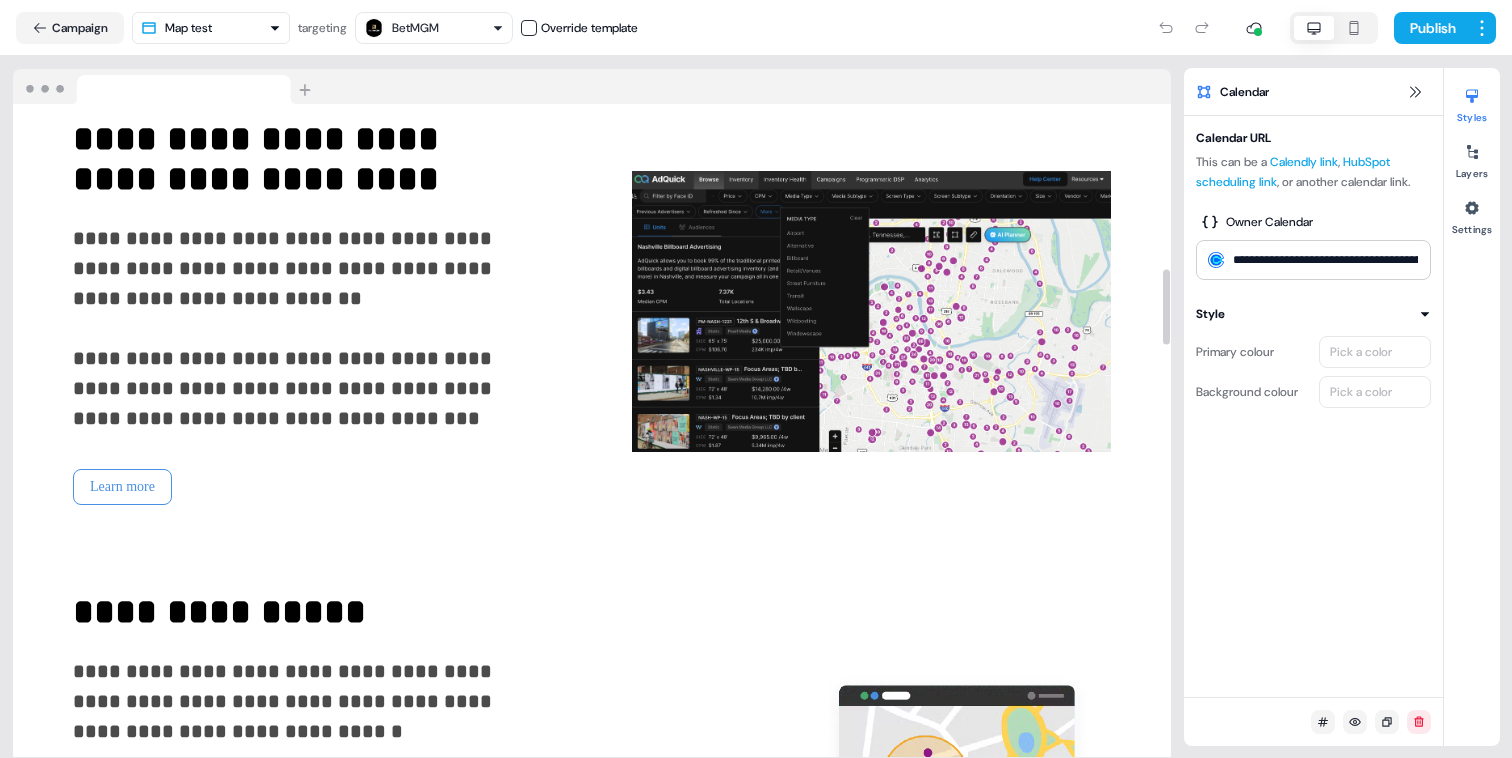 scroll, scrollTop: 1360, scrollLeft: 0, axis: vertical 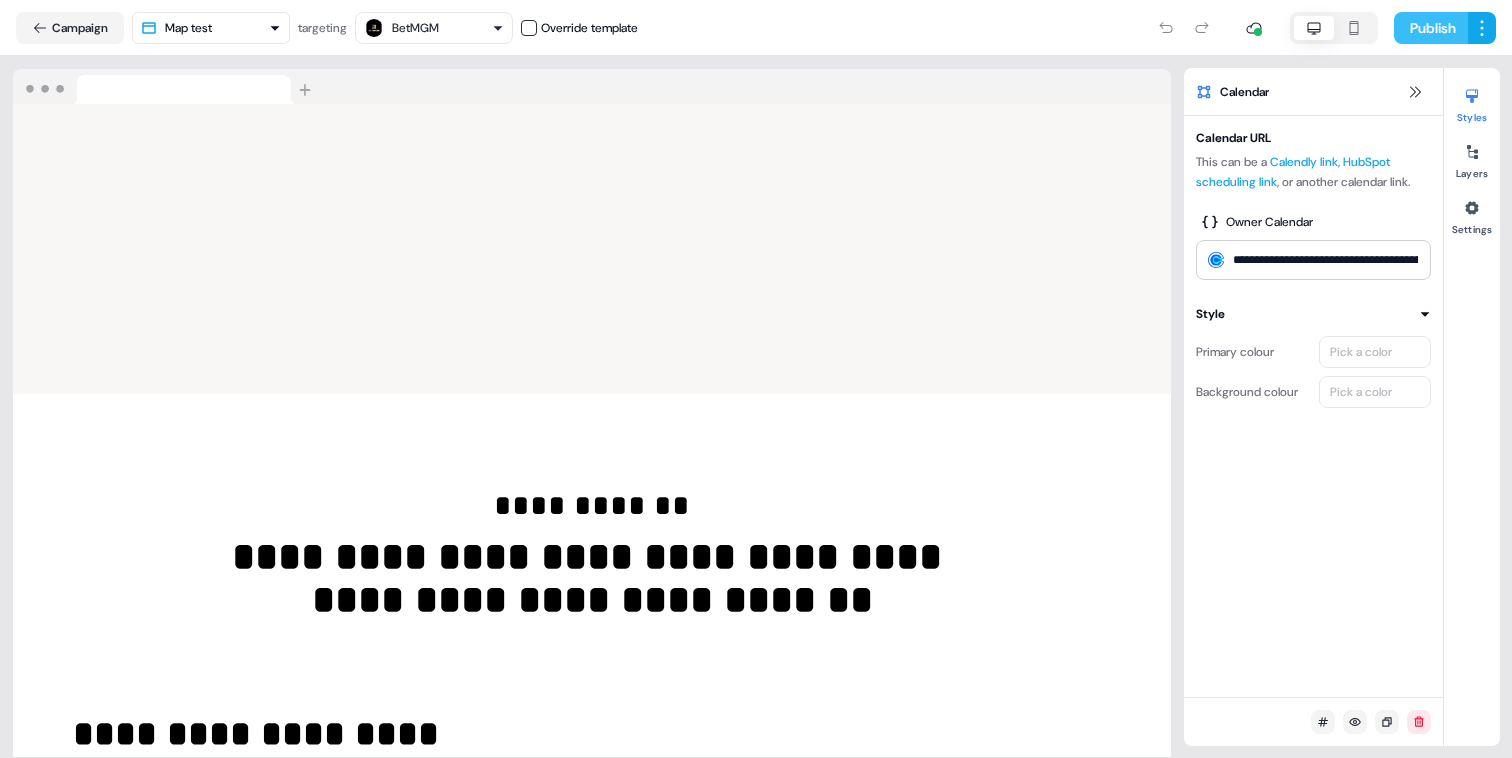 click on "Publish" at bounding box center [1431, 28] 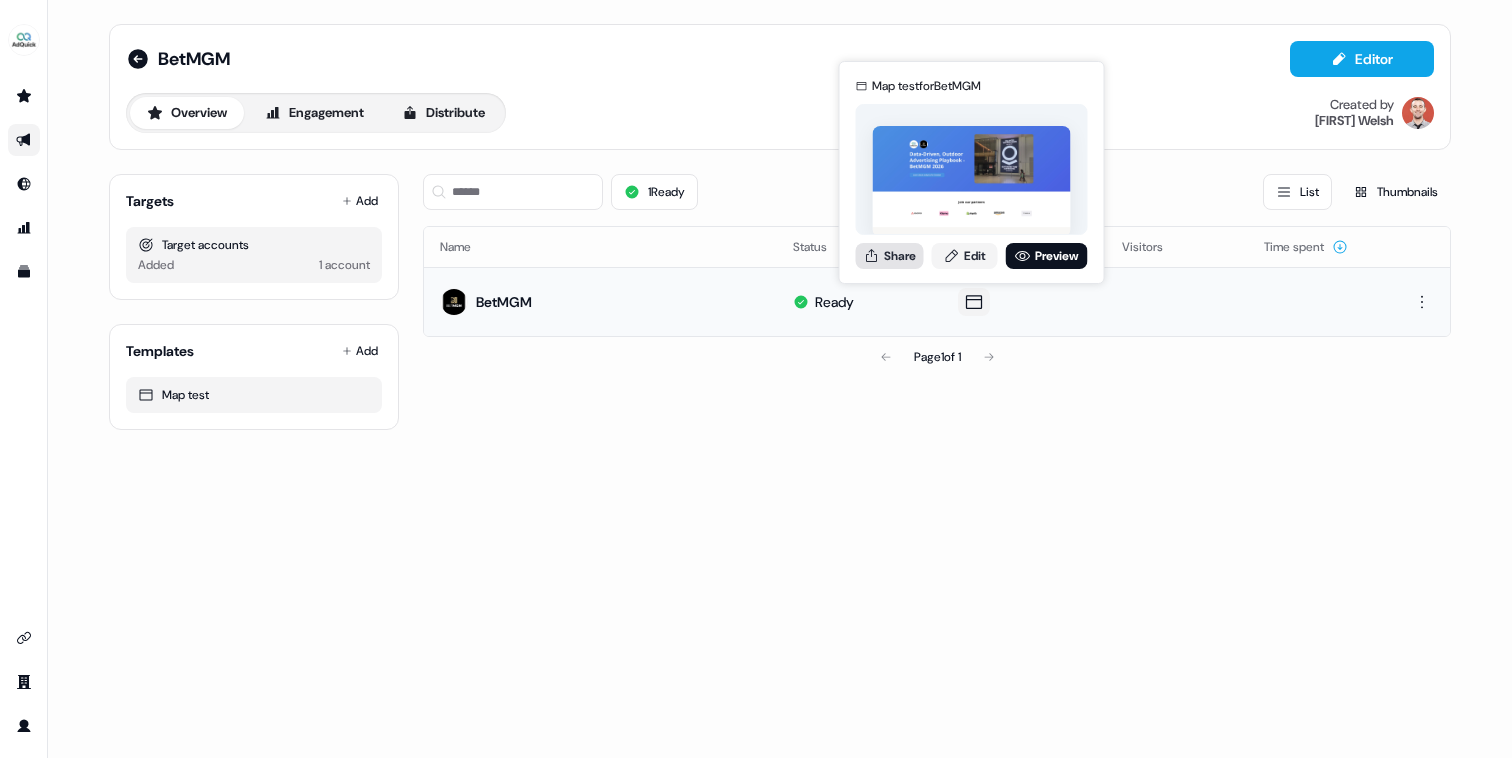 click on "Share" at bounding box center (890, 256) 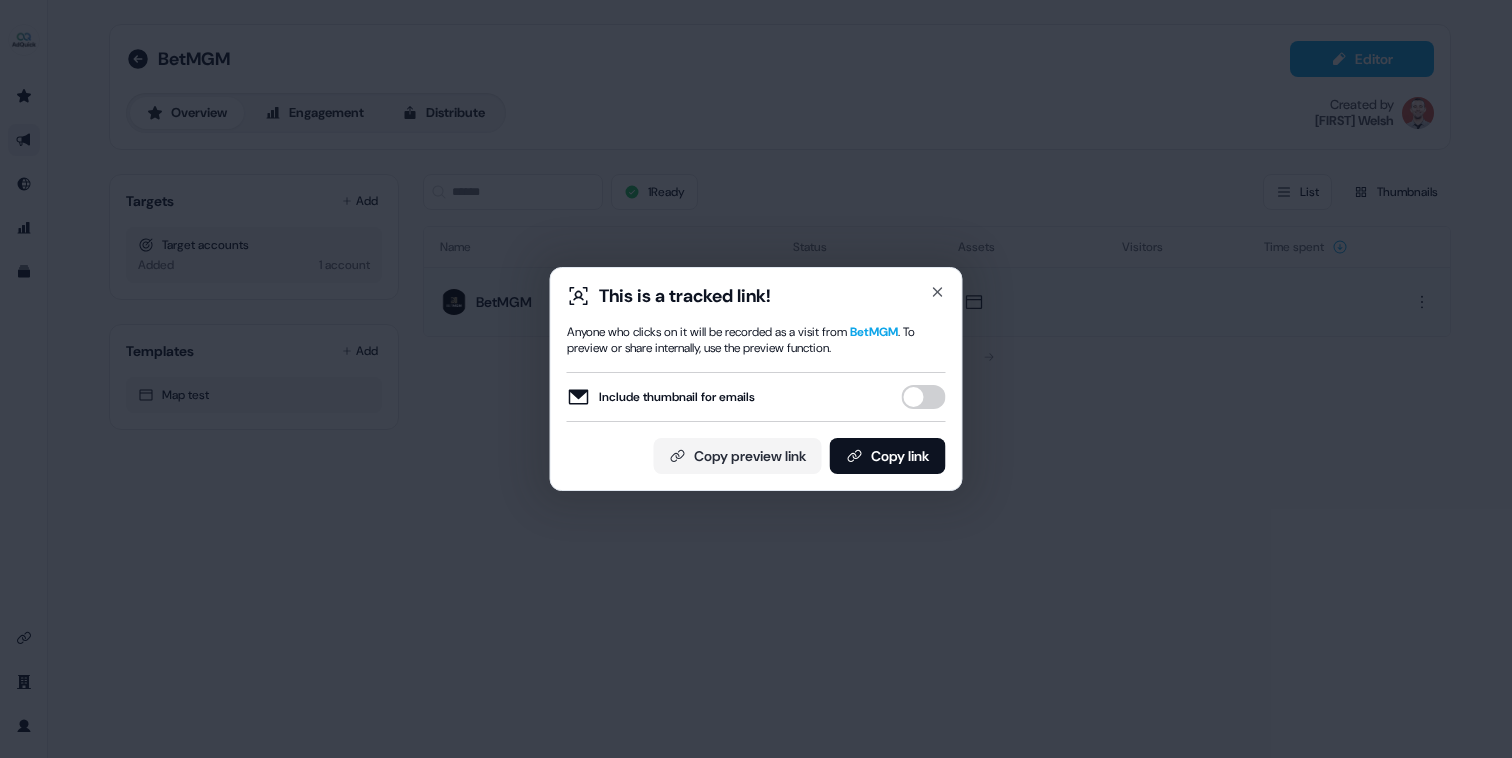 click on "Include thumbnail for emails" at bounding box center [924, 397] 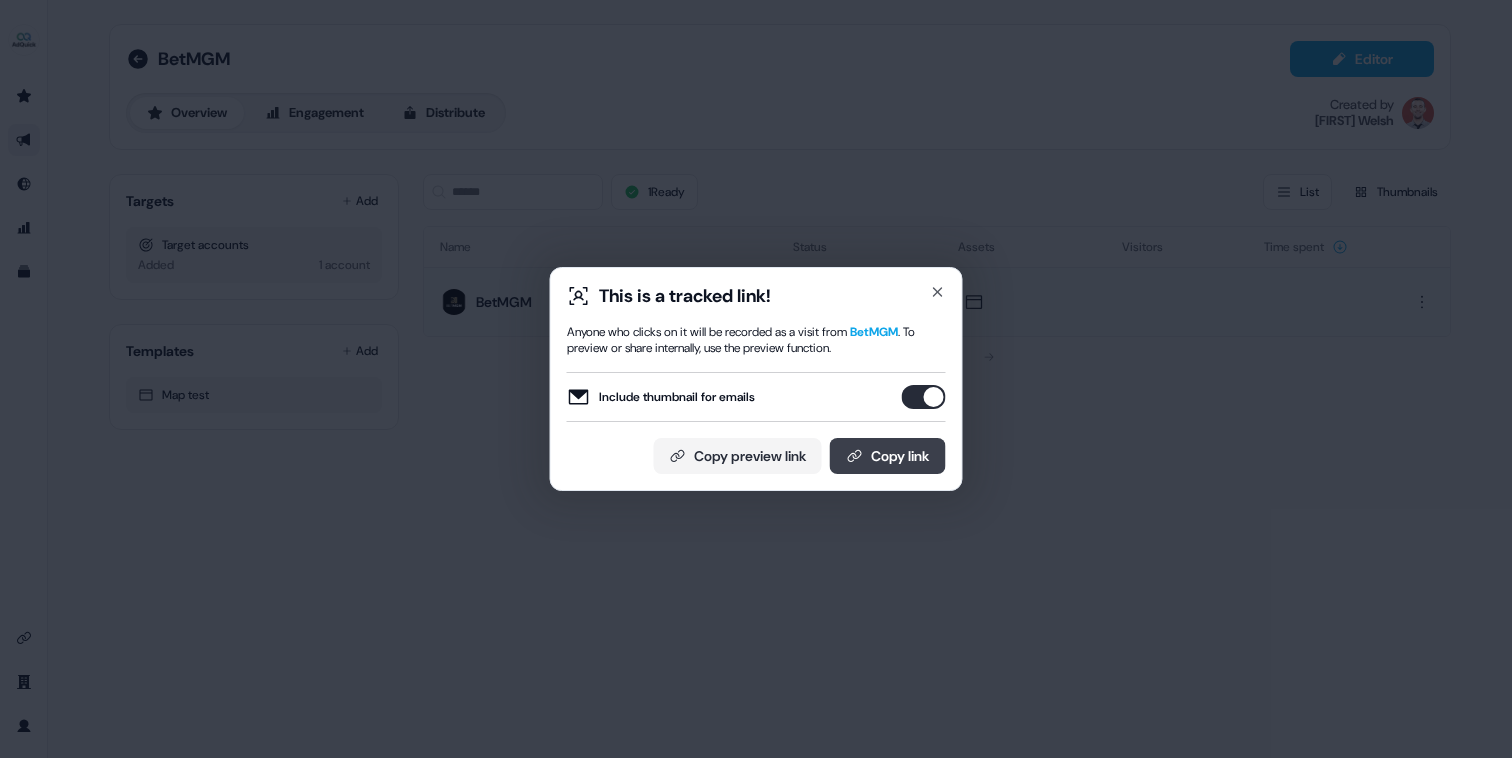 click on "Copy link" at bounding box center (888, 456) 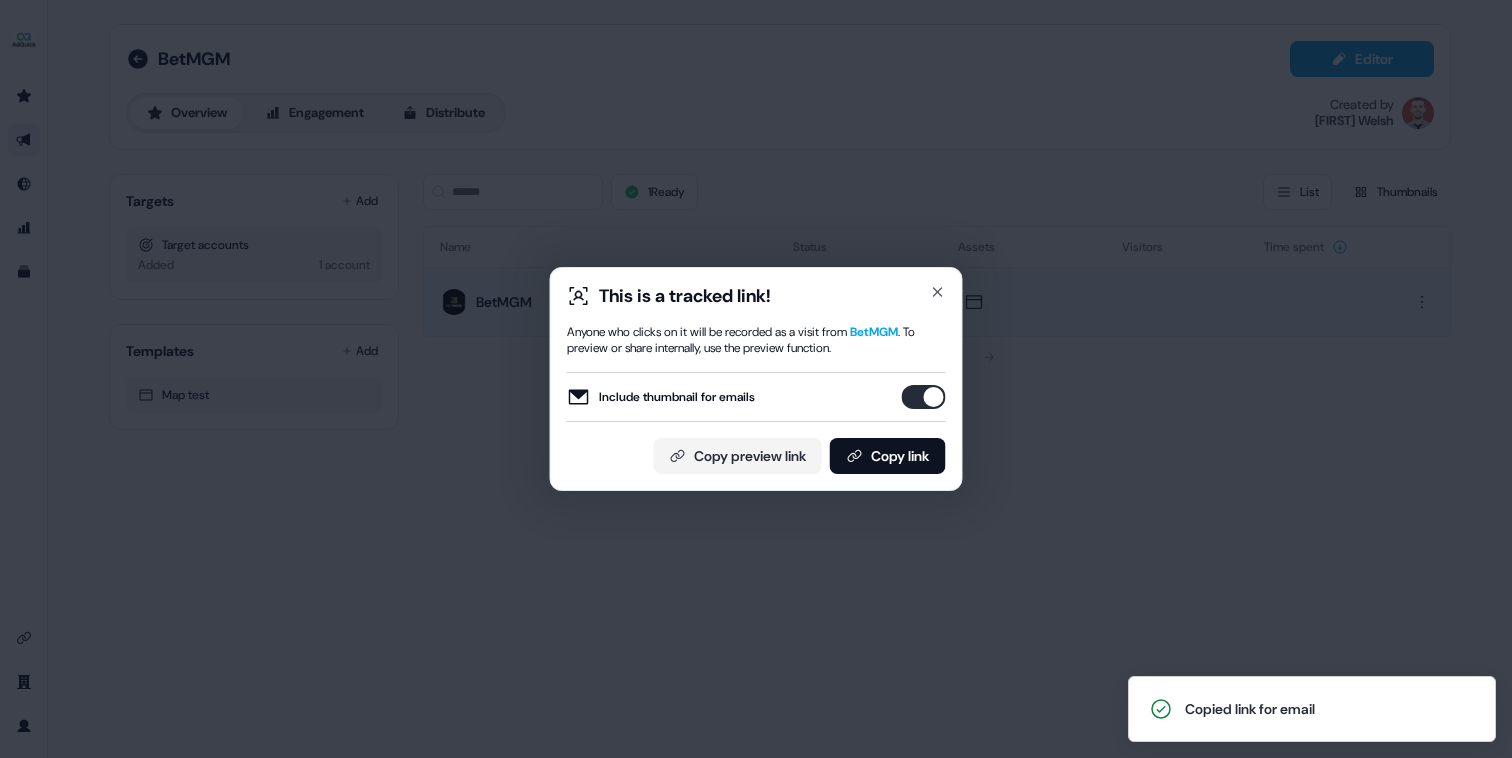 click on "Include thumbnail for emails" at bounding box center (924, 397) 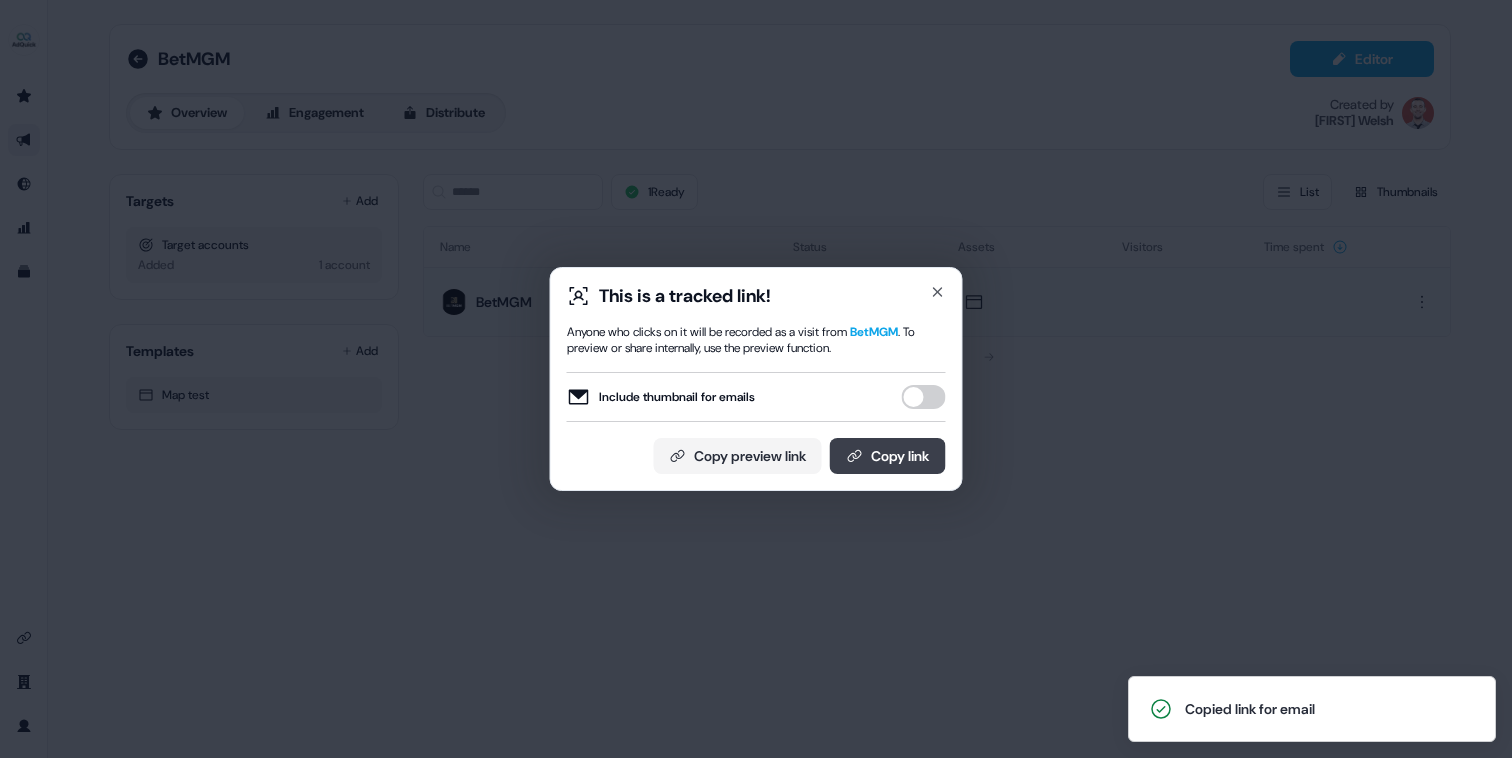 click on "Copy link" at bounding box center [888, 456] 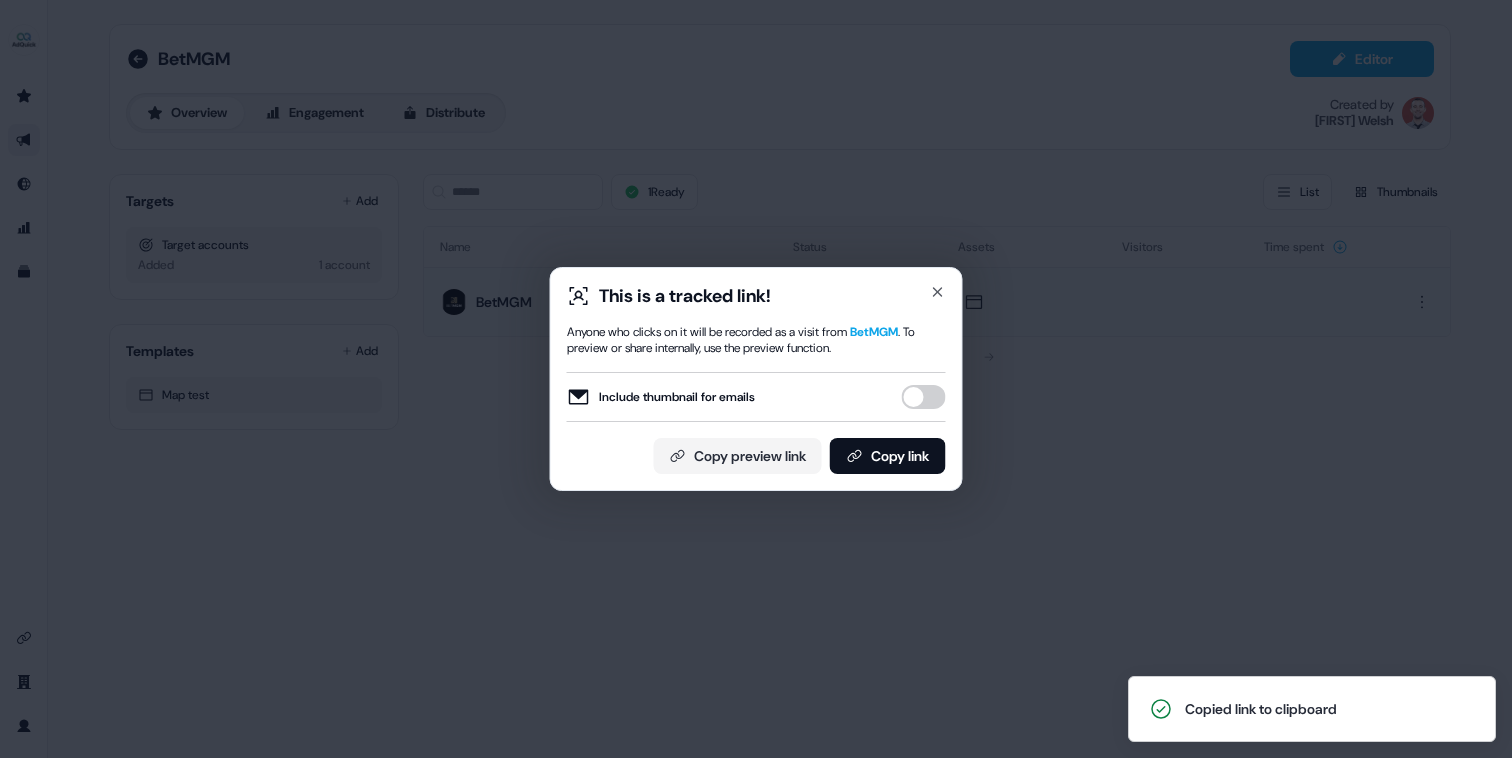 click on "Include thumbnail for emails" at bounding box center (924, 397) 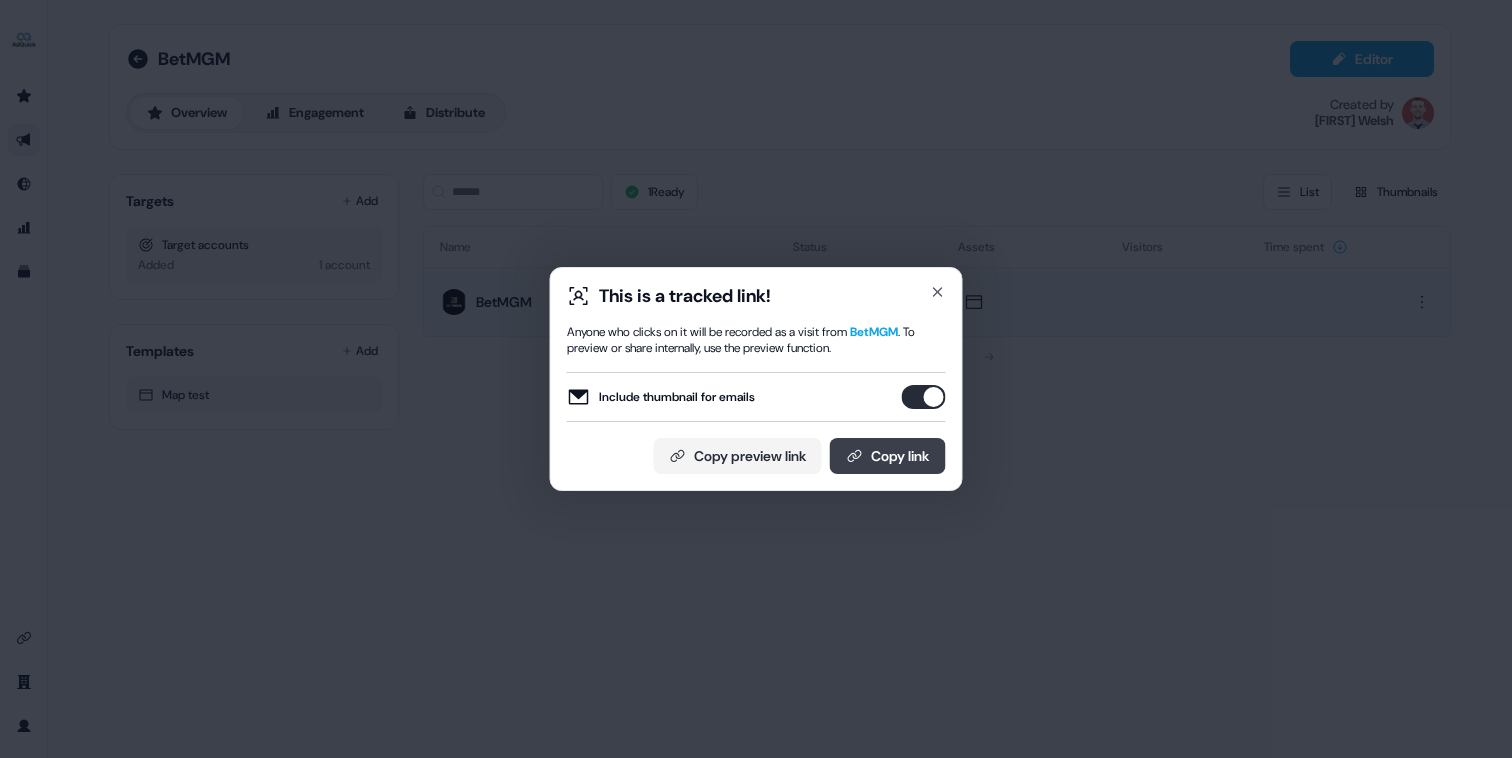 click on "Copy link" at bounding box center [888, 456] 